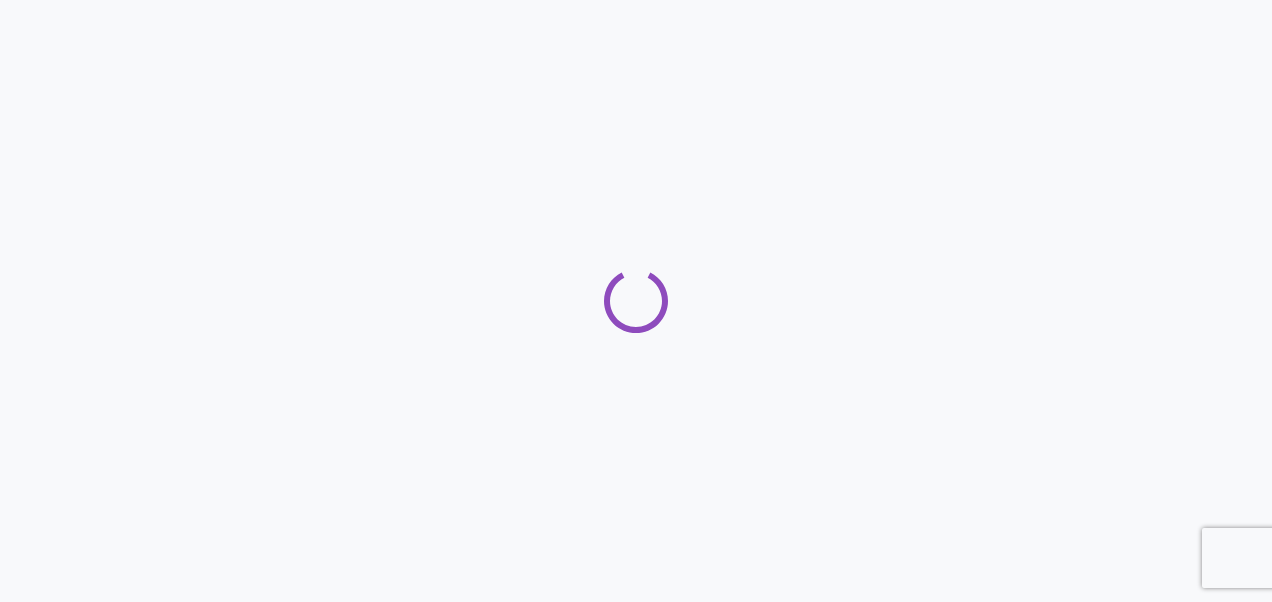 scroll, scrollTop: 0, scrollLeft: 0, axis: both 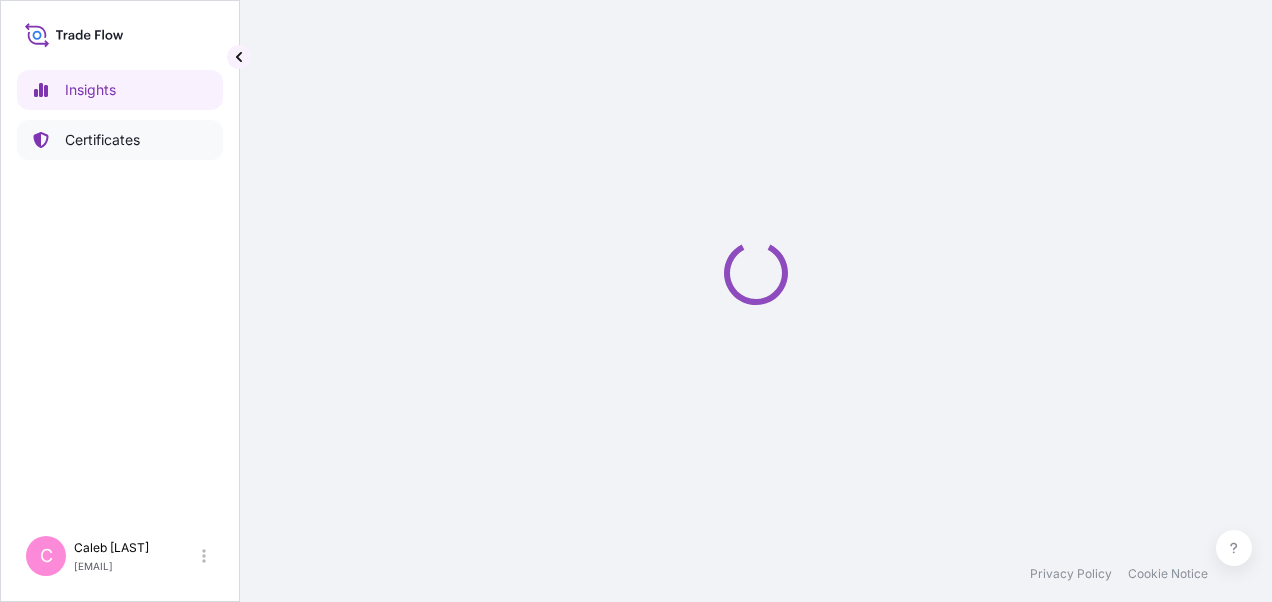 click on "Certificates" at bounding box center (120, 140) 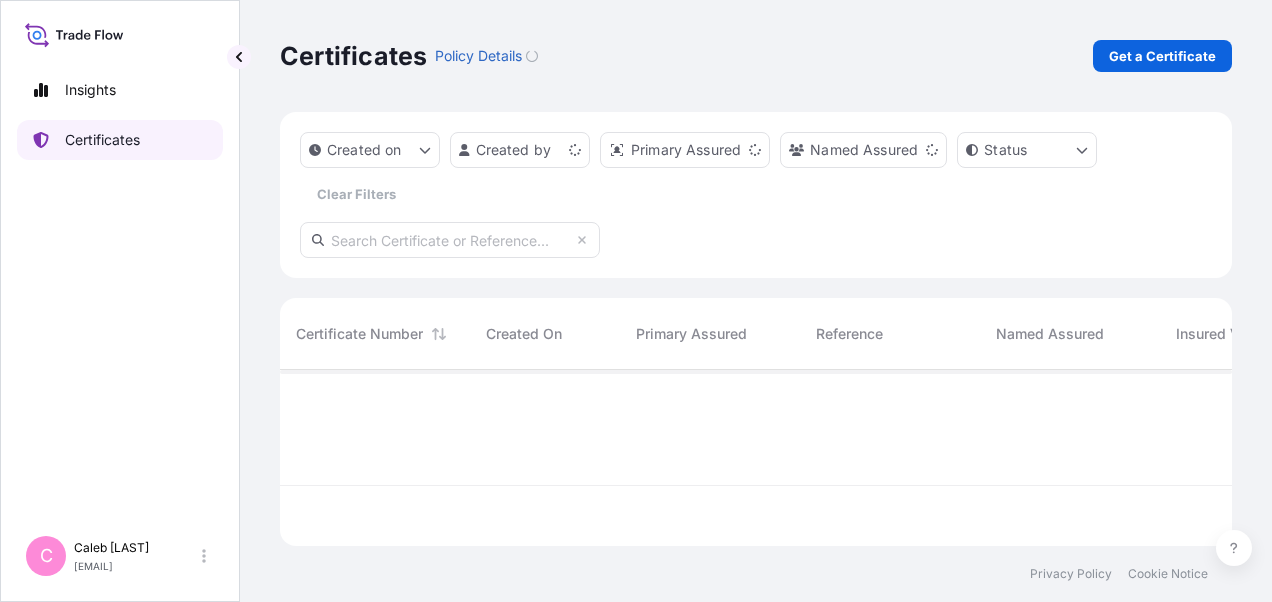 scroll, scrollTop: 16, scrollLeft: 16, axis: both 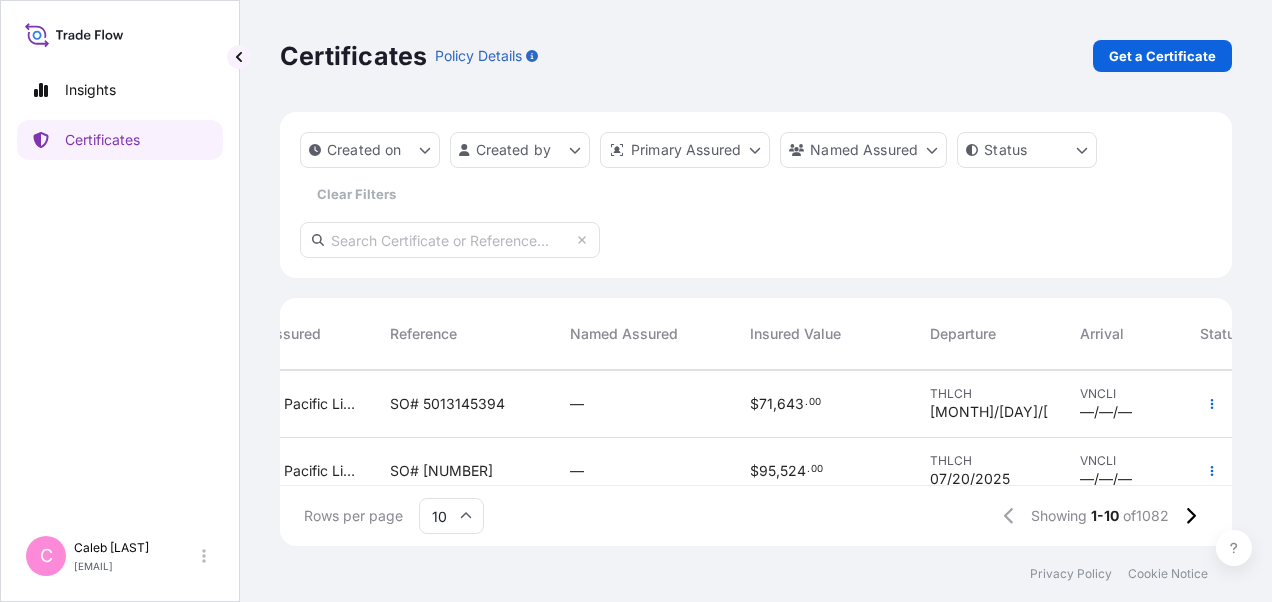 click on "SO# 5013145394" at bounding box center [447, 404] 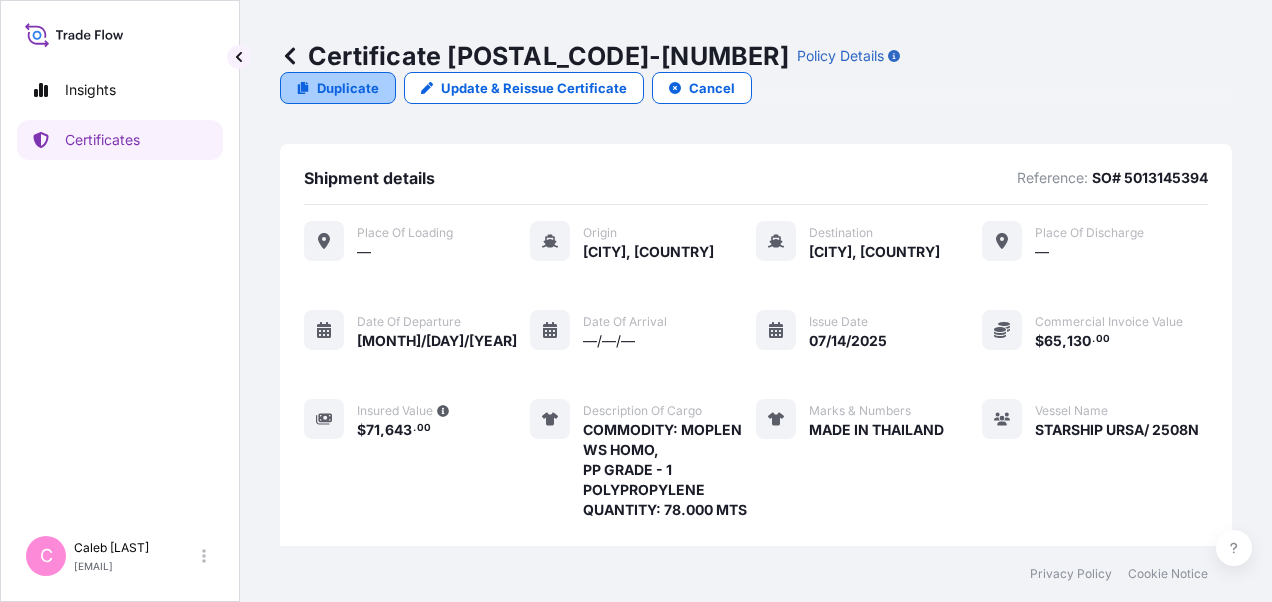 click on "Duplicate" at bounding box center (348, 88) 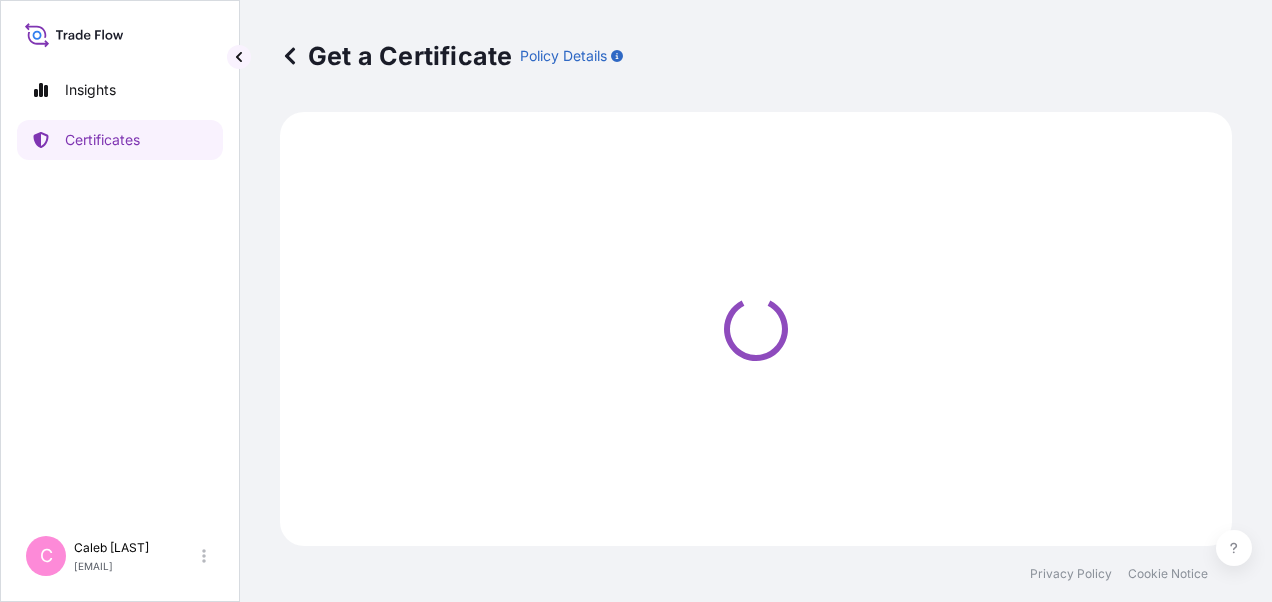 select on "Sea" 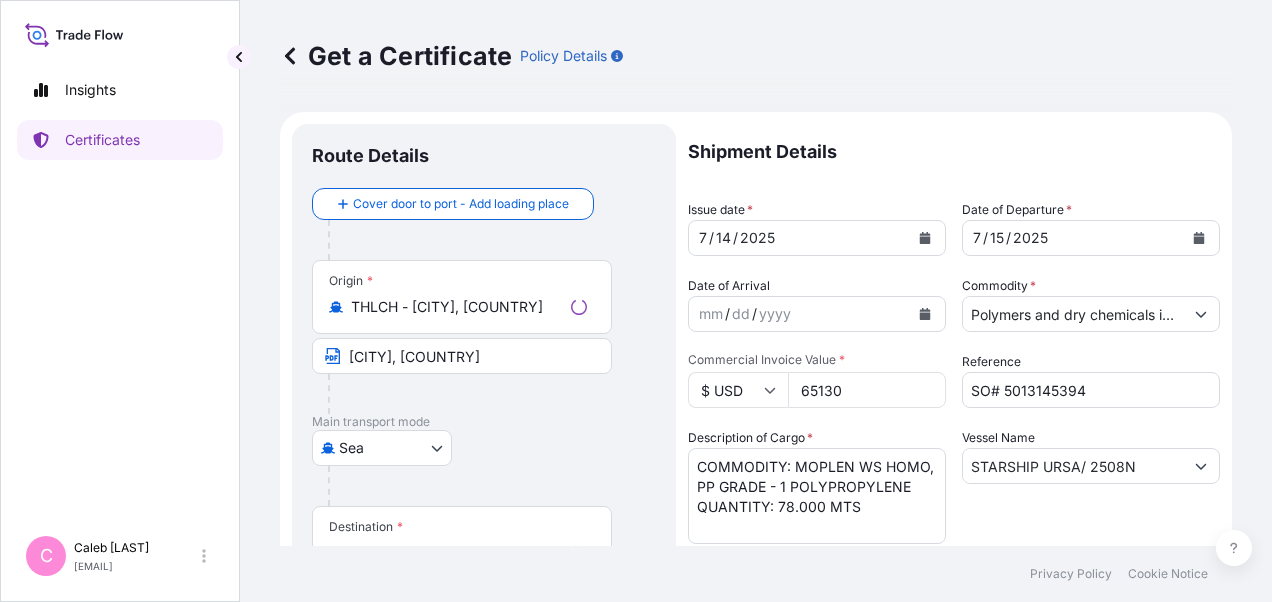 select on "32034" 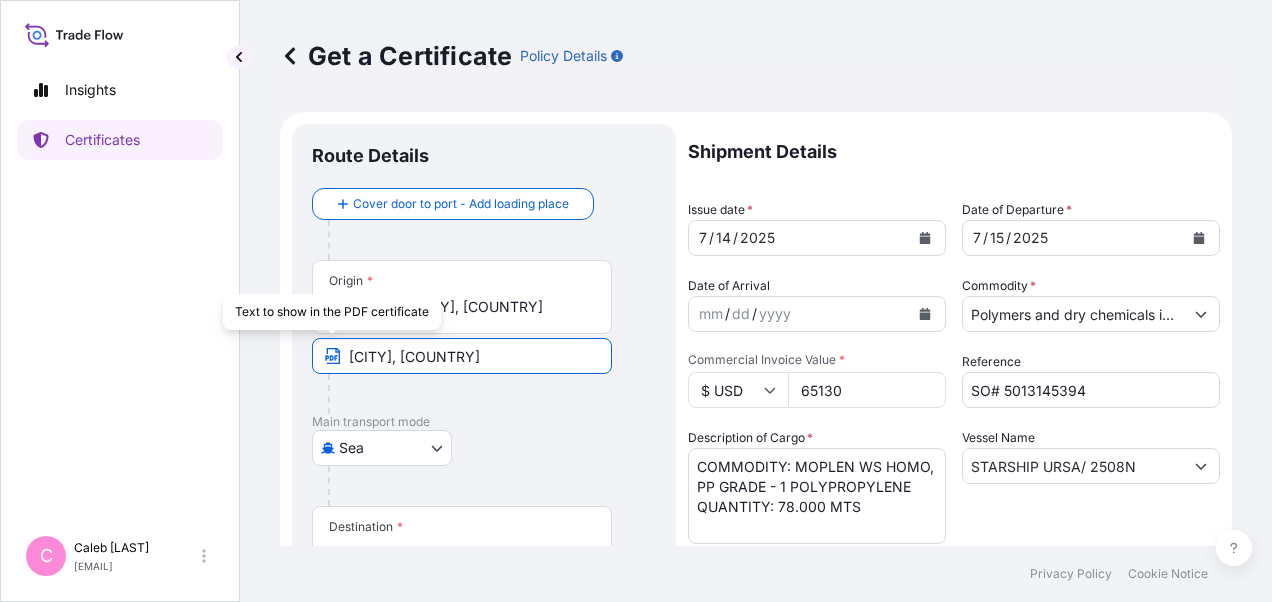 drag, startPoint x: 558, startPoint y: 357, endPoint x: 287, endPoint y: 356, distance: 271.00183 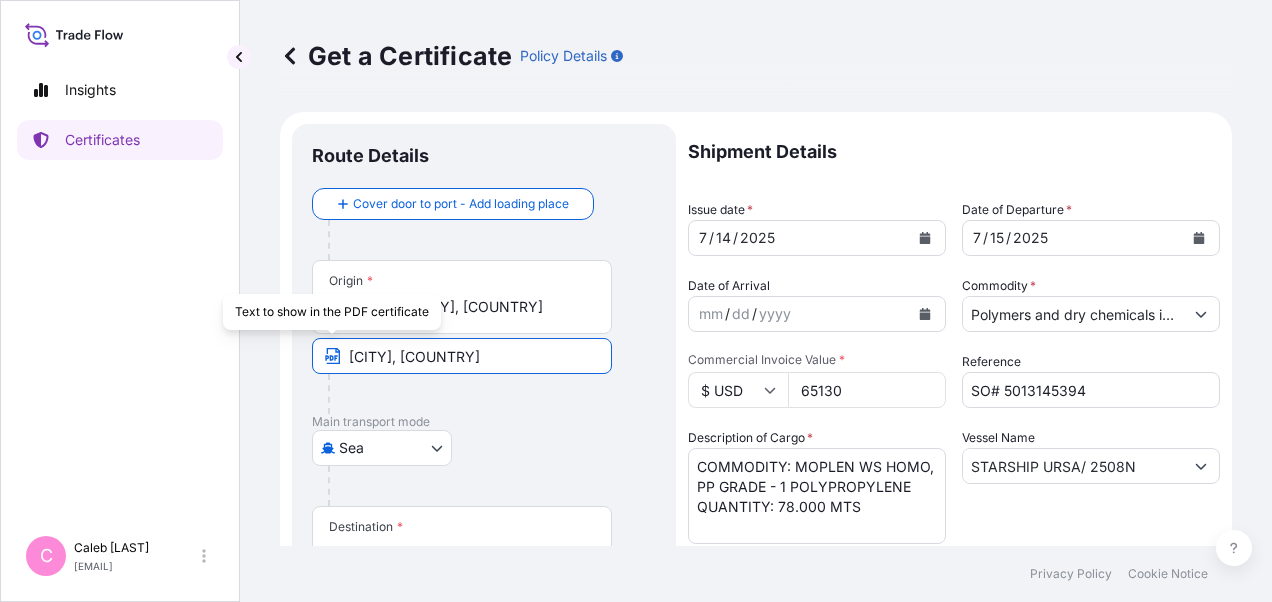 click on "Main transport mode" at bounding box center (484, 422) 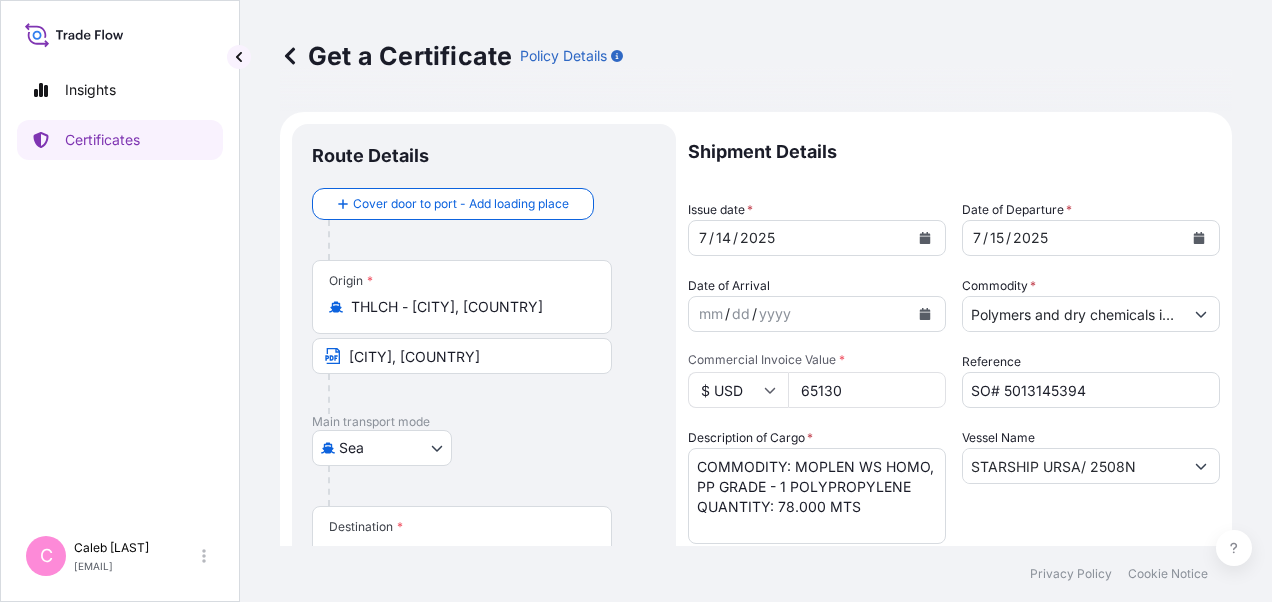 scroll, scrollTop: 300, scrollLeft: 0, axis: vertical 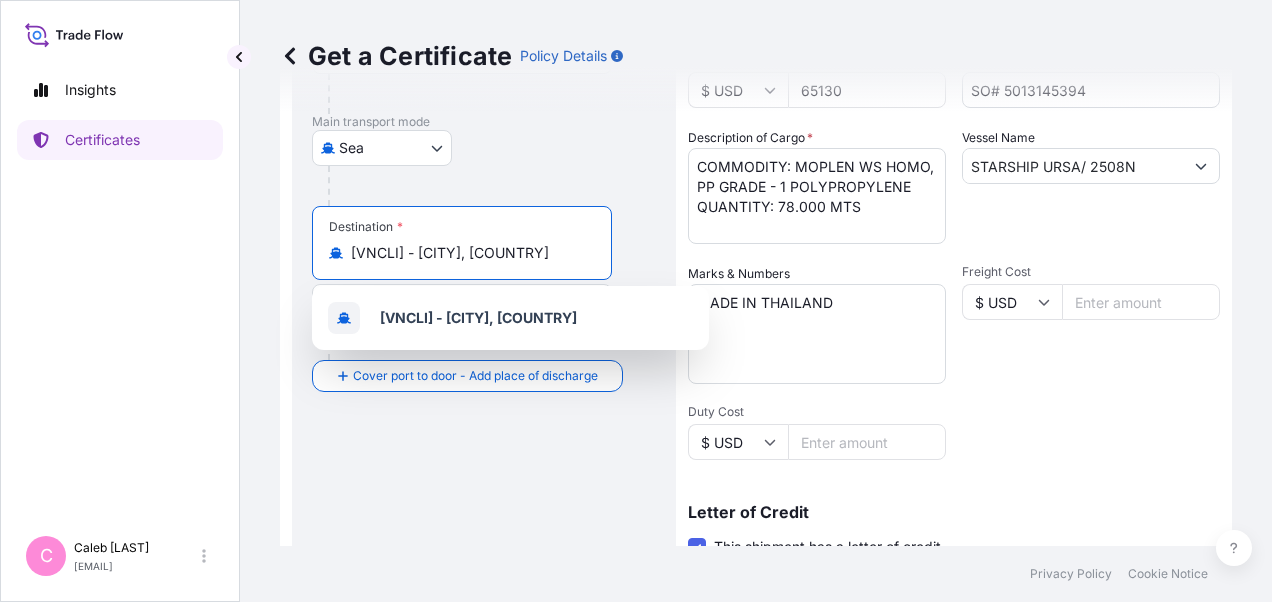drag, startPoint x: 531, startPoint y: 254, endPoint x: 287, endPoint y: 248, distance: 244.07376 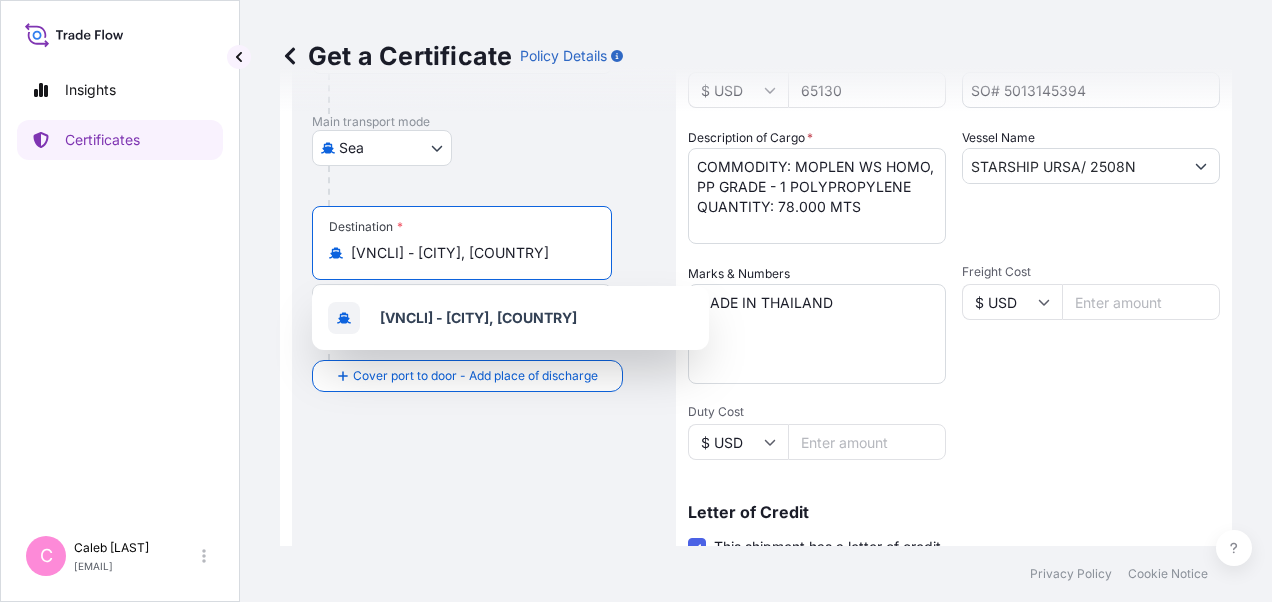 click on "Route Details   Cover door to port - Add loading place Place of loading Road / Inland Road / Inland Origin * THLCH - [CITY], [COUNTRY] [CITY], [COUNTRY] Main transport mode Sea Air Road Sea Destination * [VNCLI] - [CITY], [COUNTRY] [CITY], [COUNTRY] VIA PORT OF DISCHARGE: [HOCHIMINH CITY PORT], [COUNTRY] Cover port to door - Add place of discharge Road / Inland Road / Inland Place of Discharge Shipment Details Issue date * [MONTH] / [DAY] / [YEAR] Date of Departure * [MONTH] / [DAY] / [YEAR] Date of Arrival mm / dd / yyyy Commodity * Polymers and dry chemicals in bulk Packing Category Commercial Invoice Value    * $ USD [NUMBER] Reference SO# [NUMBER] Description of Cargo * COMMODITY: MOPLEN WS HOMO,
PP GRADE - 1 POLYPROPYLENE
QUANTITY: [NUMBER] MTS Vessel Name [VESSEL_NAME] Marks & Numbers MADE IN [COUNTRY] Freight Cost   $ USD Duty Cost   $ USD Letter of Credit This shipment has a letter of credit Letter of credit * Letter of credit may not exceed 12000 characters Assured Details Primary Assured * Named Assured" at bounding box center (756, 404) 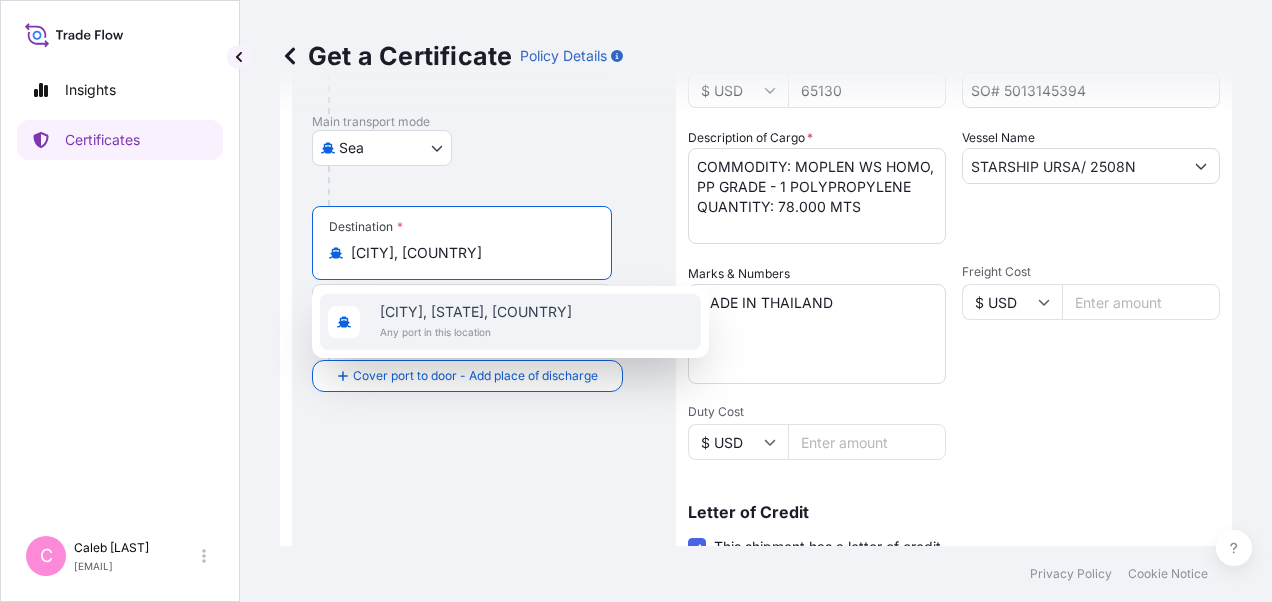 click on "[CITY], [STATE], [COUNTRY]" at bounding box center (476, 312) 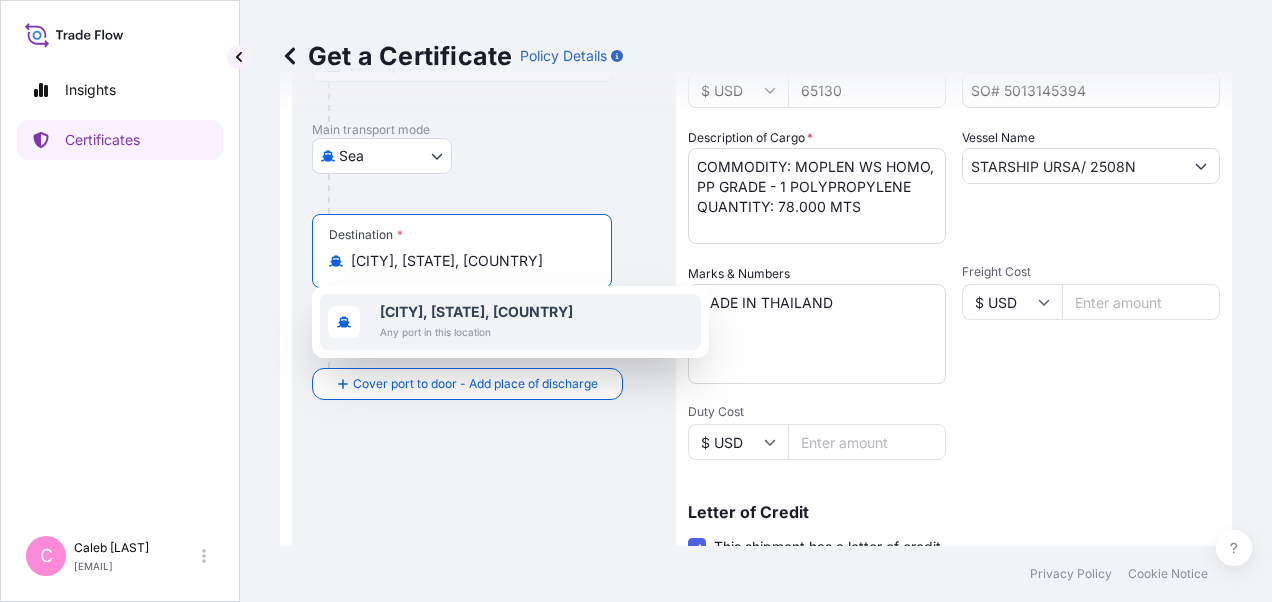 scroll, scrollTop: 308, scrollLeft: 0, axis: vertical 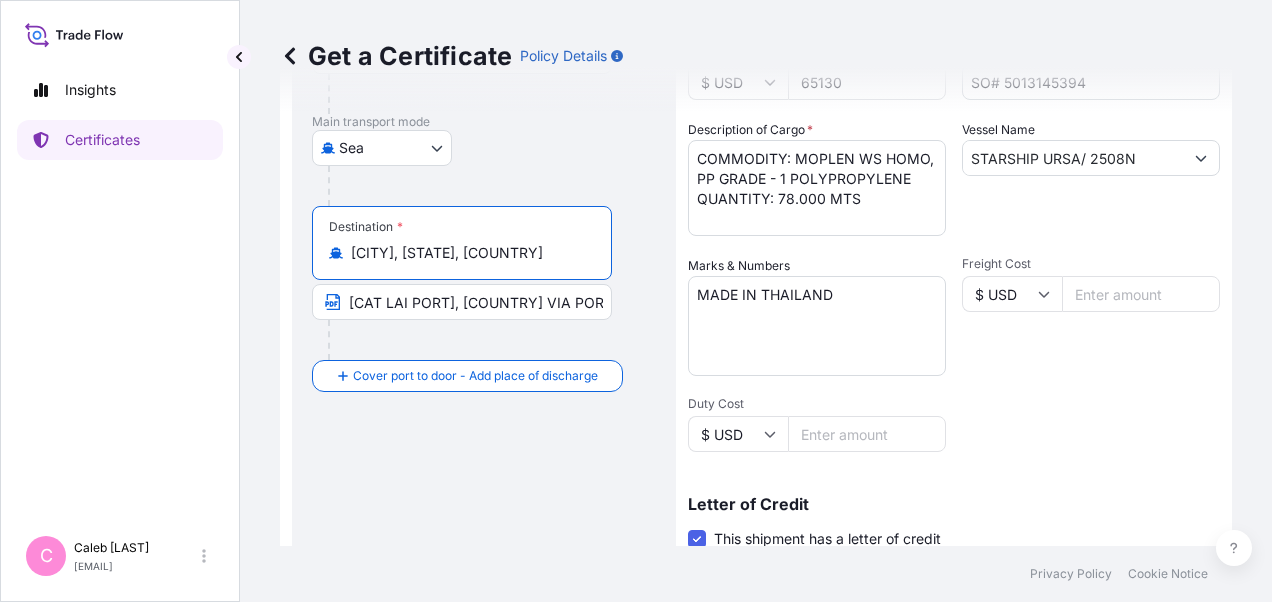 type on "[CITY], [STATE], [COUNTRY]" 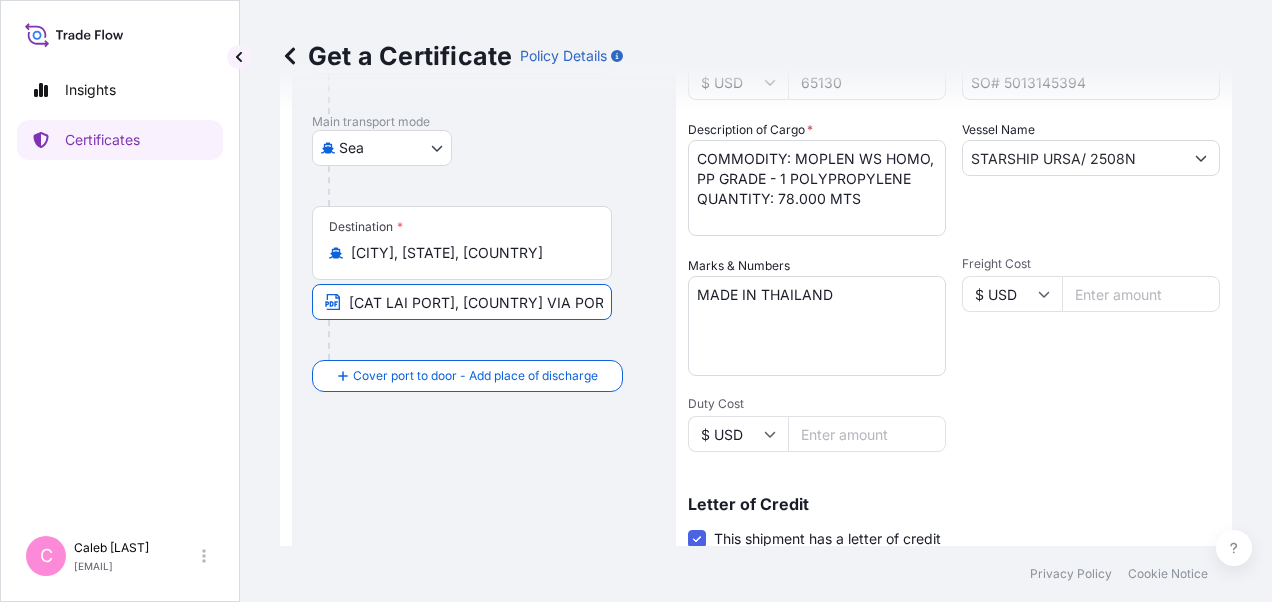 scroll, scrollTop: 0, scrollLeft: 328, axis: horizontal 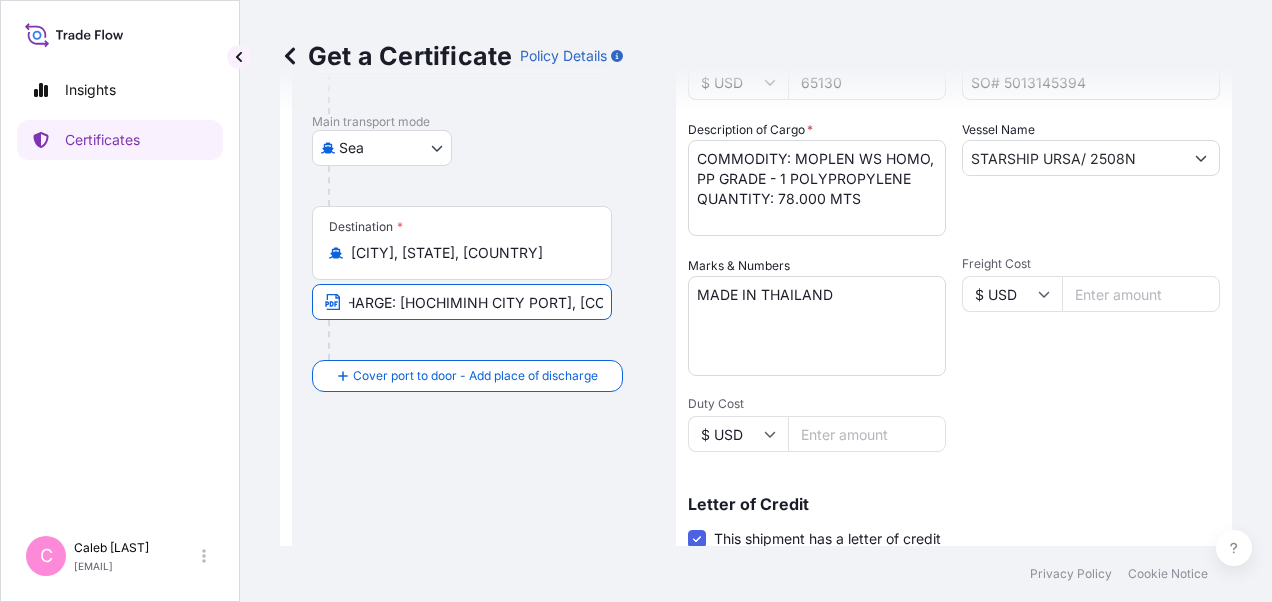 drag, startPoint x: 346, startPoint y: 302, endPoint x: 668, endPoint y: 302, distance: 322 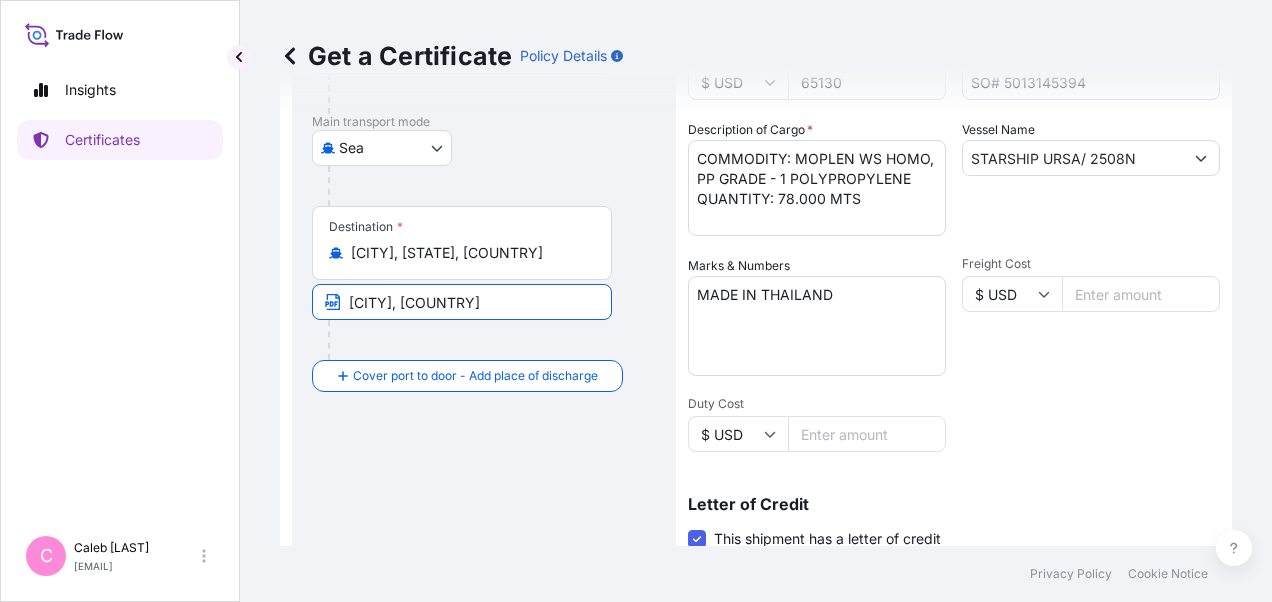 scroll, scrollTop: 0, scrollLeft: 0, axis: both 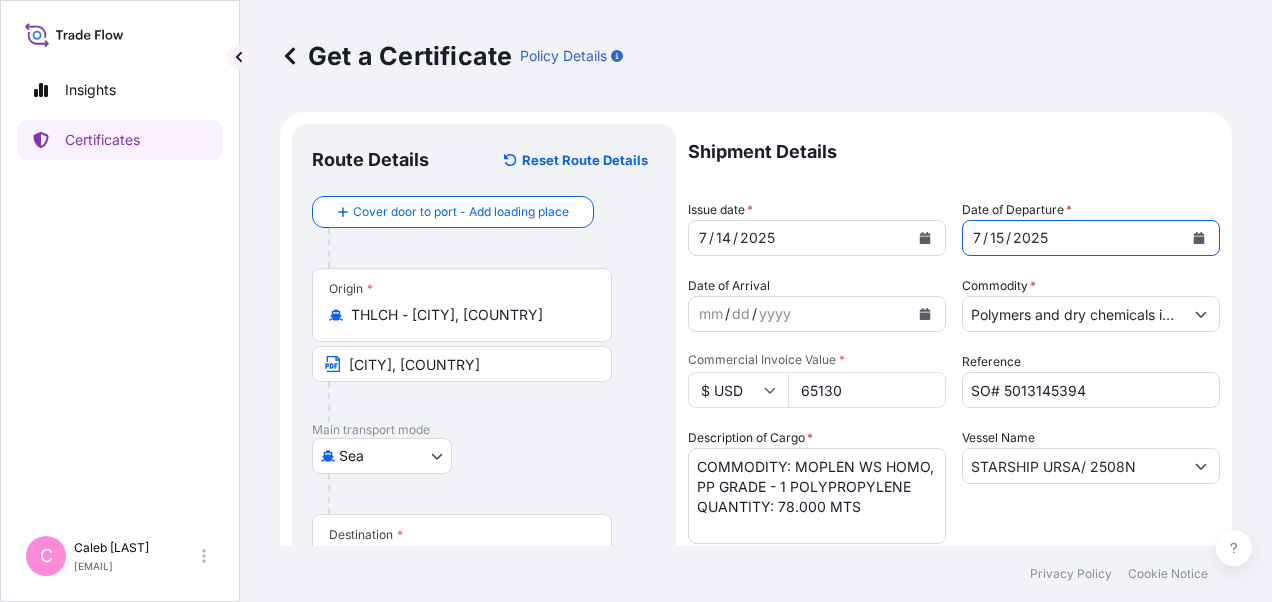 click at bounding box center [1199, 238] 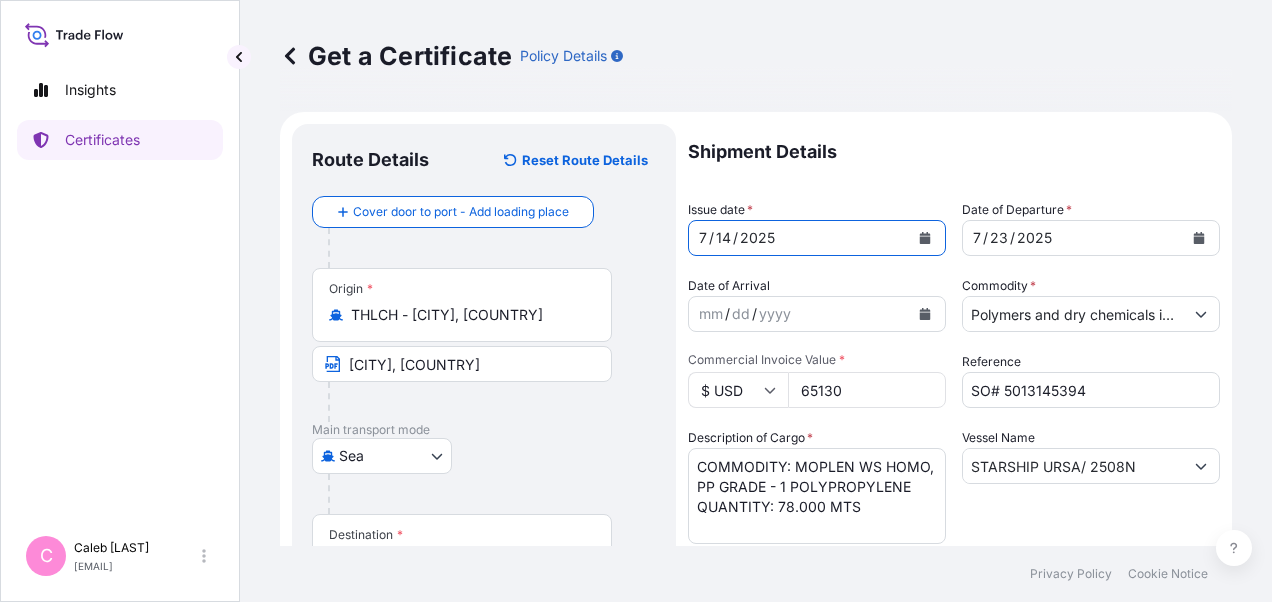 click 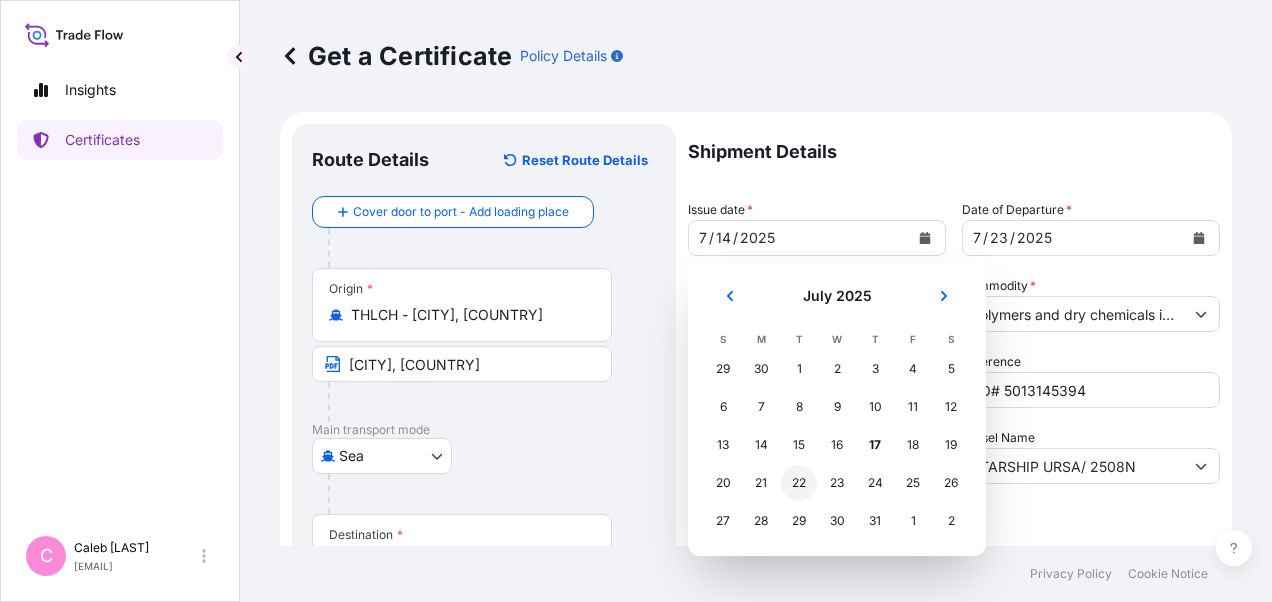 click on "22" at bounding box center [799, 483] 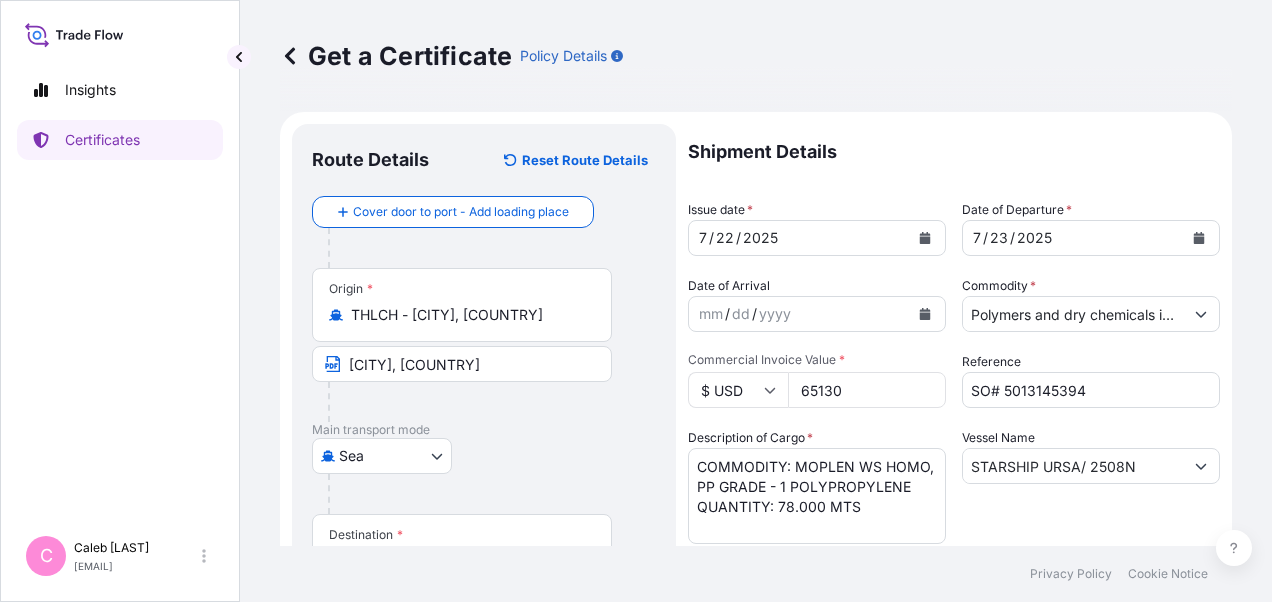 drag, startPoint x: 846, startPoint y: 386, endPoint x: 782, endPoint y: 390, distance: 64.12488 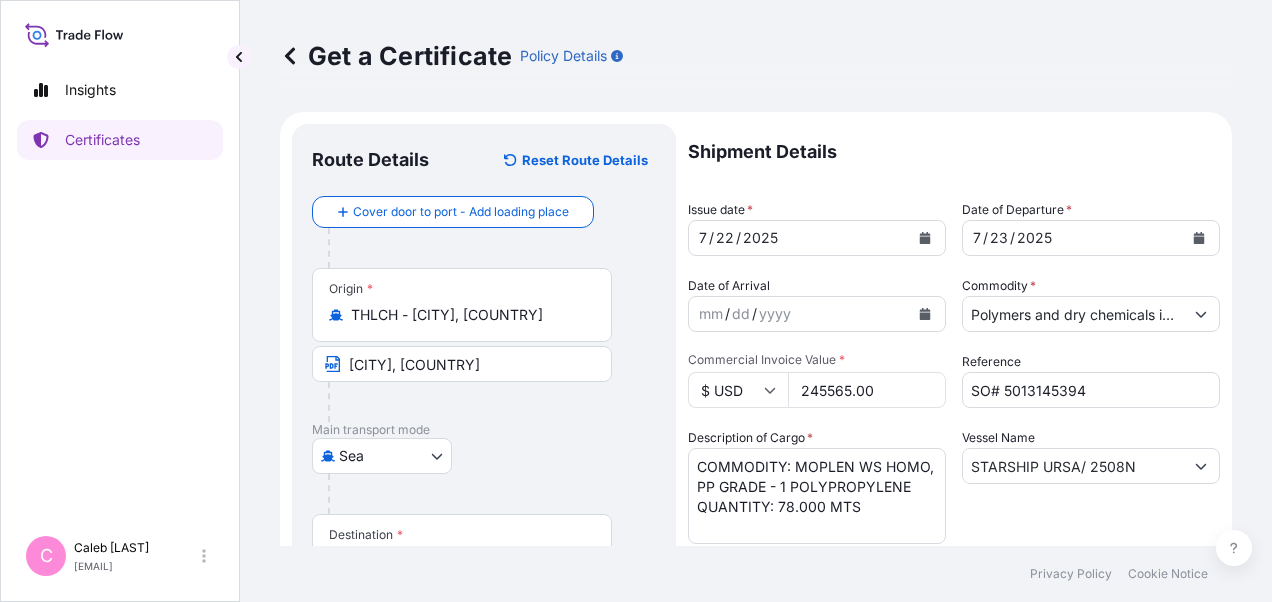 type on "245565.00" 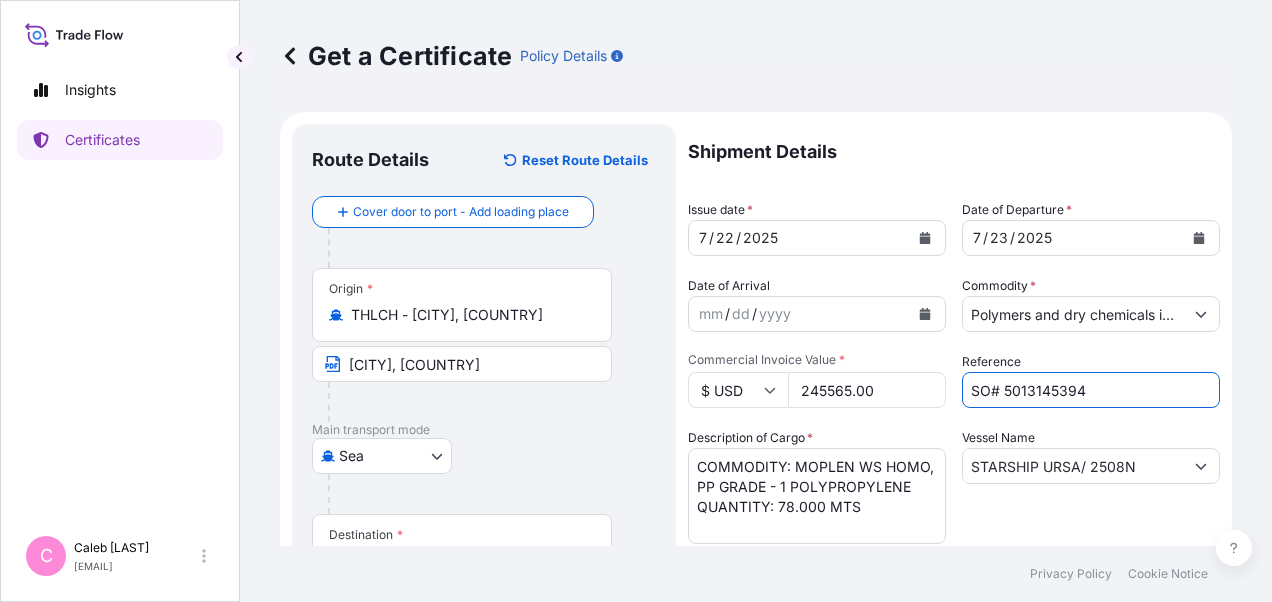 drag, startPoint x: 1080, startPoint y: 396, endPoint x: 998, endPoint y: 392, distance: 82.0975 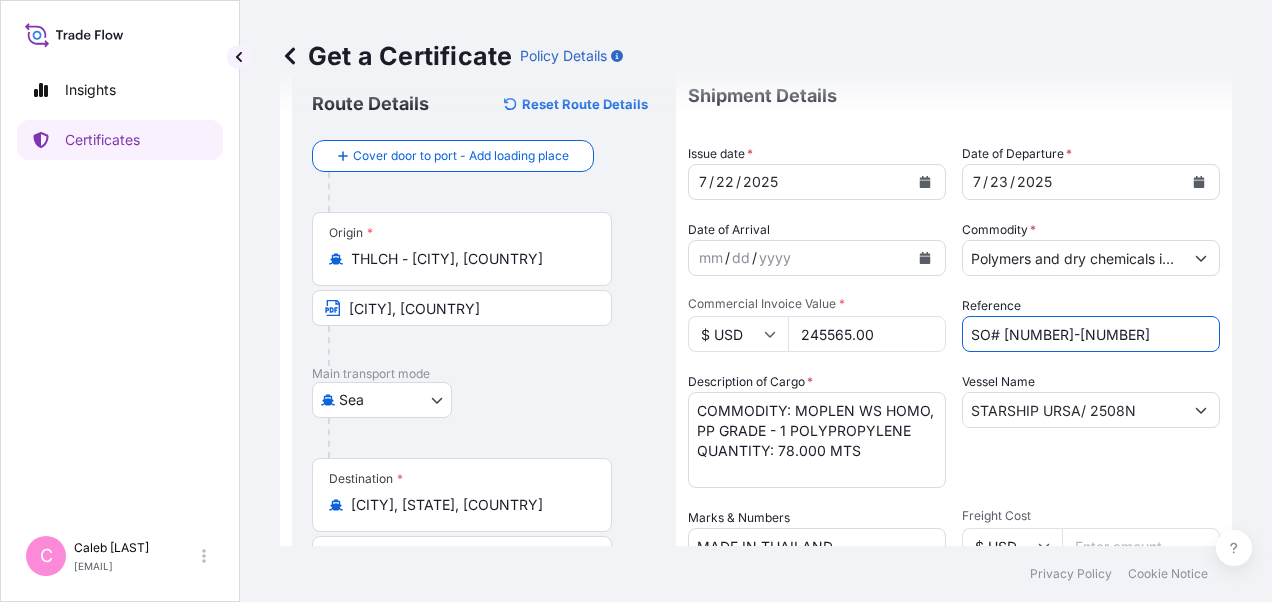 scroll, scrollTop: 100, scrollLeft: 0, axis: vertical 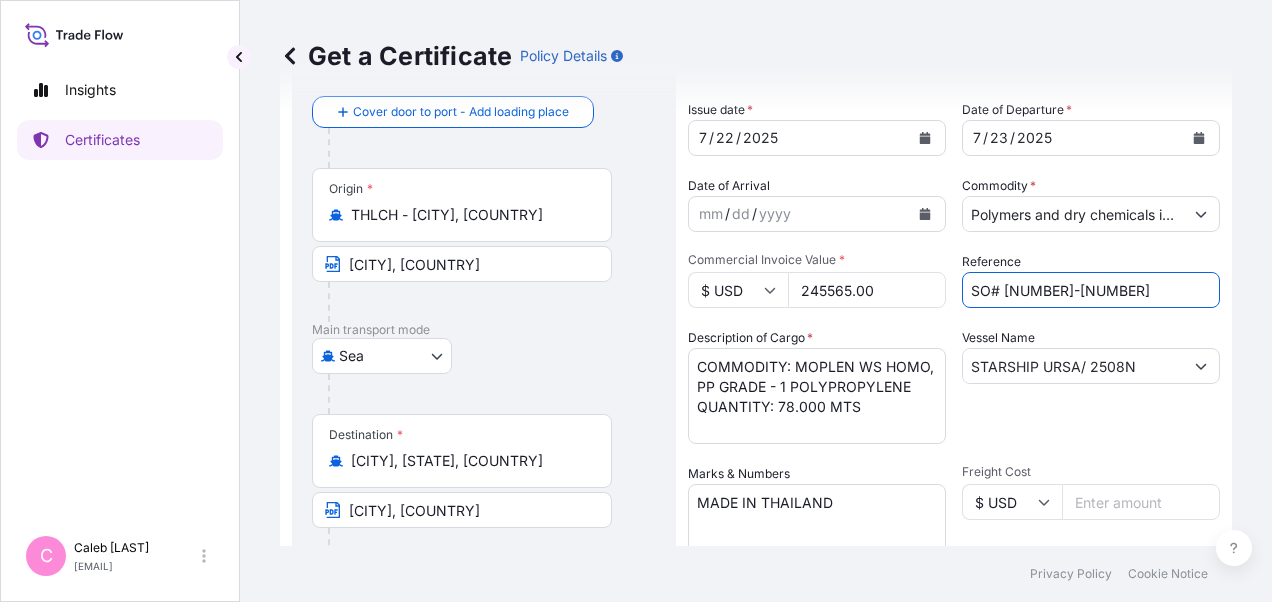 type on "SO# [NUMBER]-[NUMBER]" 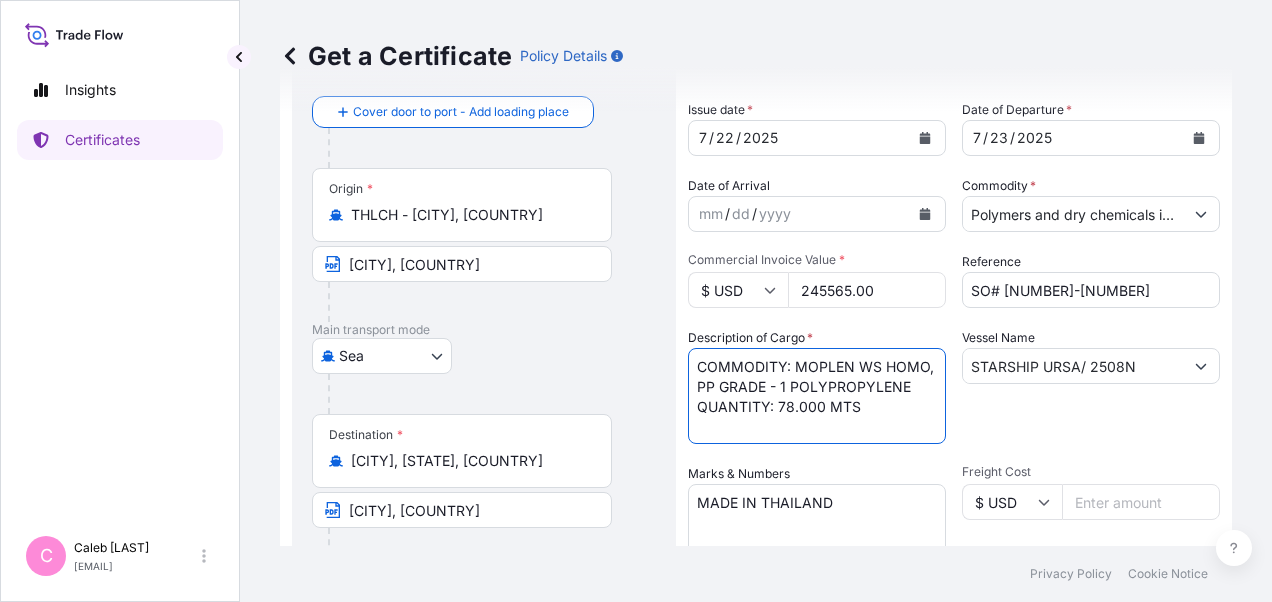 click on "COMMODITY: MOPLEN WS HOMO,
PP GRADE - 1 POLYPROPYLENE
QUANTITY: 78.000 MTS" at bounding box center [817, 396] 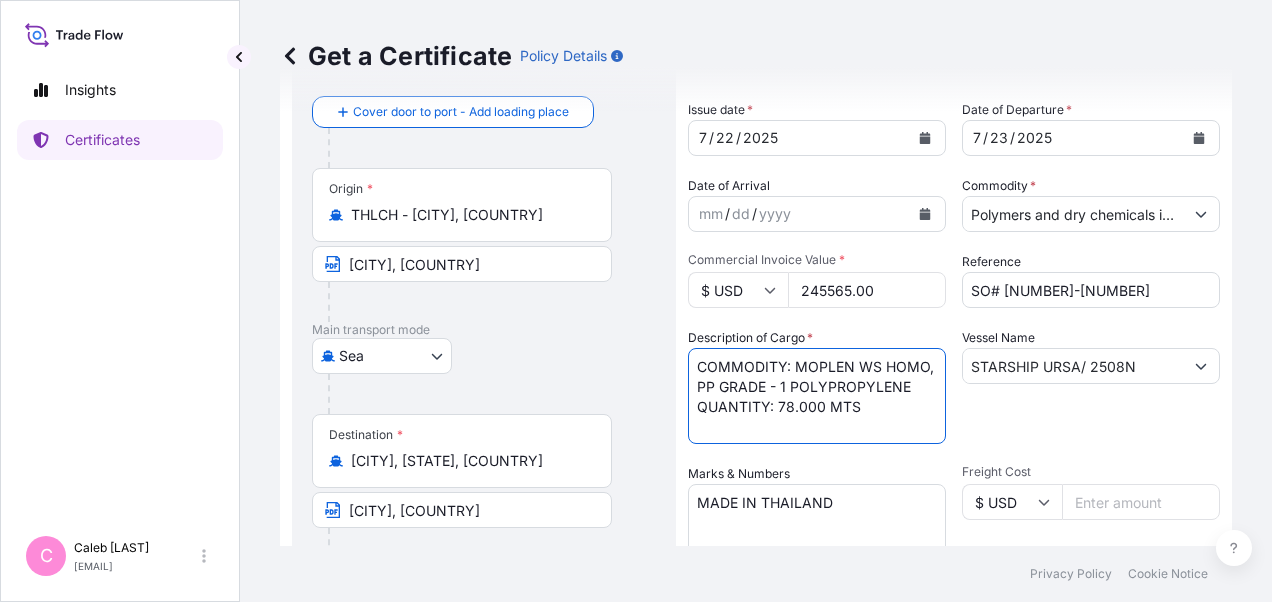 drag, startPoint x: 908, startPoint y: 409, endPoint x: 682, endPoint y: 362, distance: 230.83543 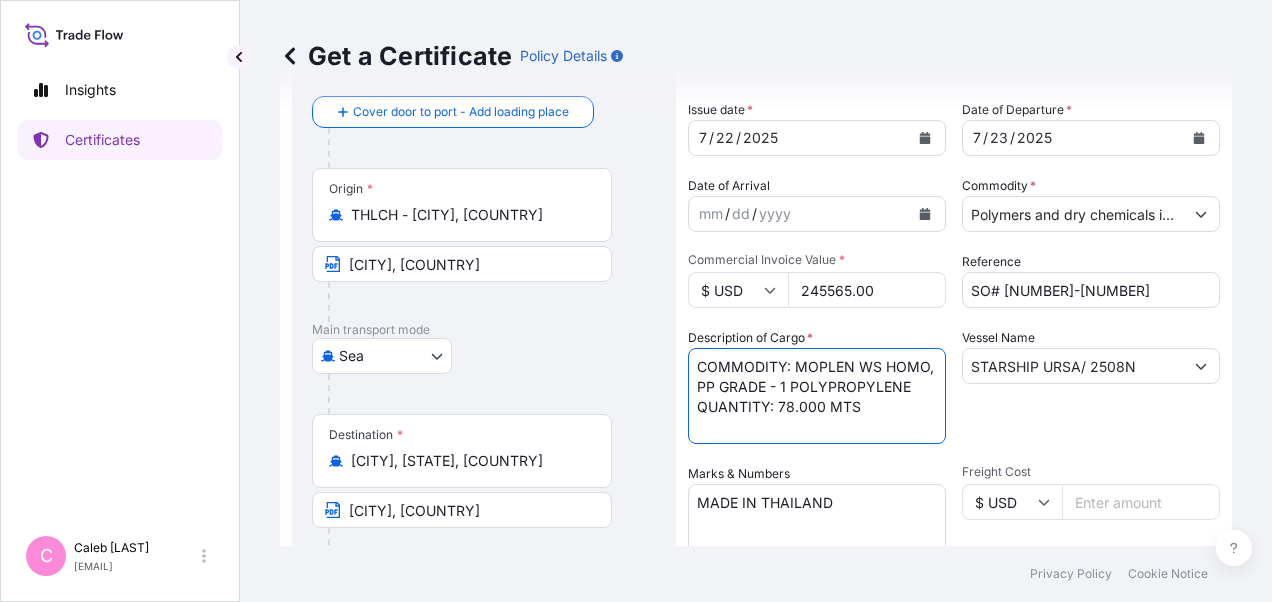 click on "Route Details Reset Route Details   Cover door to port - Add loading place Place of loading Road / Inland Road / Inland Origin * THLCH - [CITY], [COUNTRY] [CITY], [COUNTRY] Main transport mode Sea Air Road Sea Destination * [CITY], [STATE], [COUNTRY] [CITY], [COUNTRY] Cover port to door - Add place of discharge Road / Inland Road / Inland Place of Discharge Shipment Details Issue date * [MONTH] / [DAY] / [YEAR] Date of Departure * [MONTH] / [DAY] / [YEAR] Date of Arrival mm / dd / yyyy Commodity * Polymers and dry chemicals in bulk Packing Category Commercial Invoice Value    * $ USD [NUMBER] Reference SO# [NUMBER] Description of Cargo * COMMODITY: MOPLEN WS HOMO,
PP GRADE - 1 POLYPROPYLENE
QUANTITY: [NUMBER] MTS Vessel Name [VESSEL_NAME] Marks & Numbers MADE IN [COUNTRY] Freight Cost   $ USD Duty Cost   $ USD Letter of Credit This shipment has a letter of credit Letter of credit * Letter of credit may not exceed 12000 characters Assured Details Primary Assured * [BASELL ASIA PACIFIC LIMITED] [BASELL ASIA PACIFIC LIMITED]" at bounding box center [756, 604] 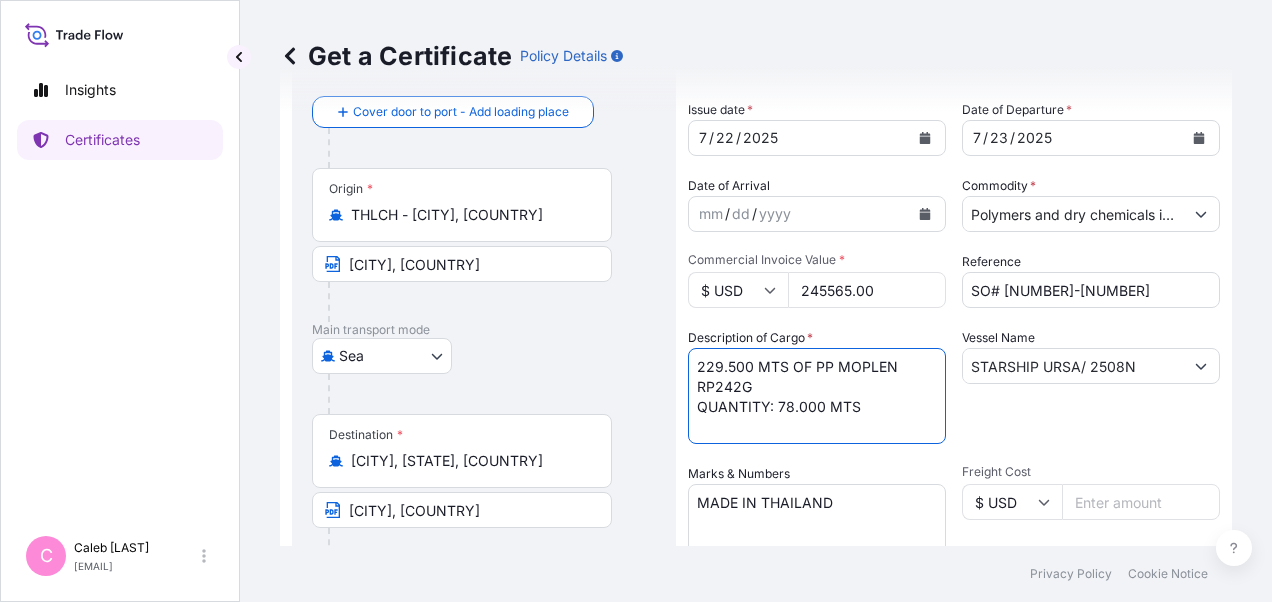 drag, startPoint x: 813, startPoint y: 362, endPoint x: 700, endPoint y: 364, distance: 113.0177 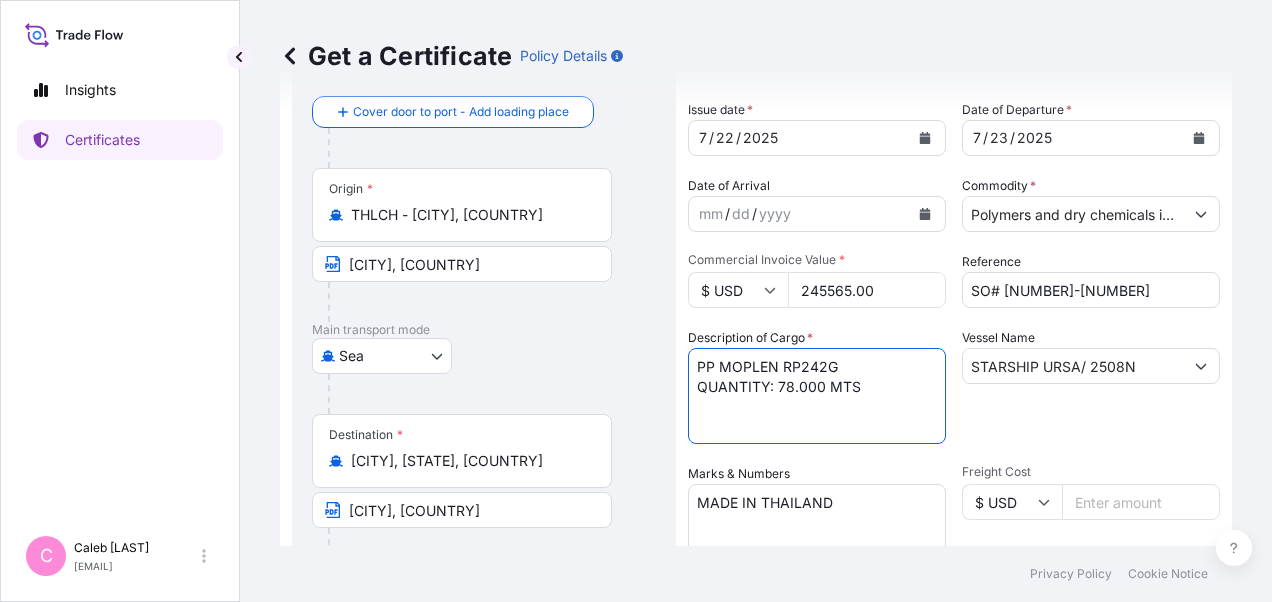 drag, startPoint x: 778, startPoint y: 386, endPoint x: 872, endPoint y: 386, distance: 94 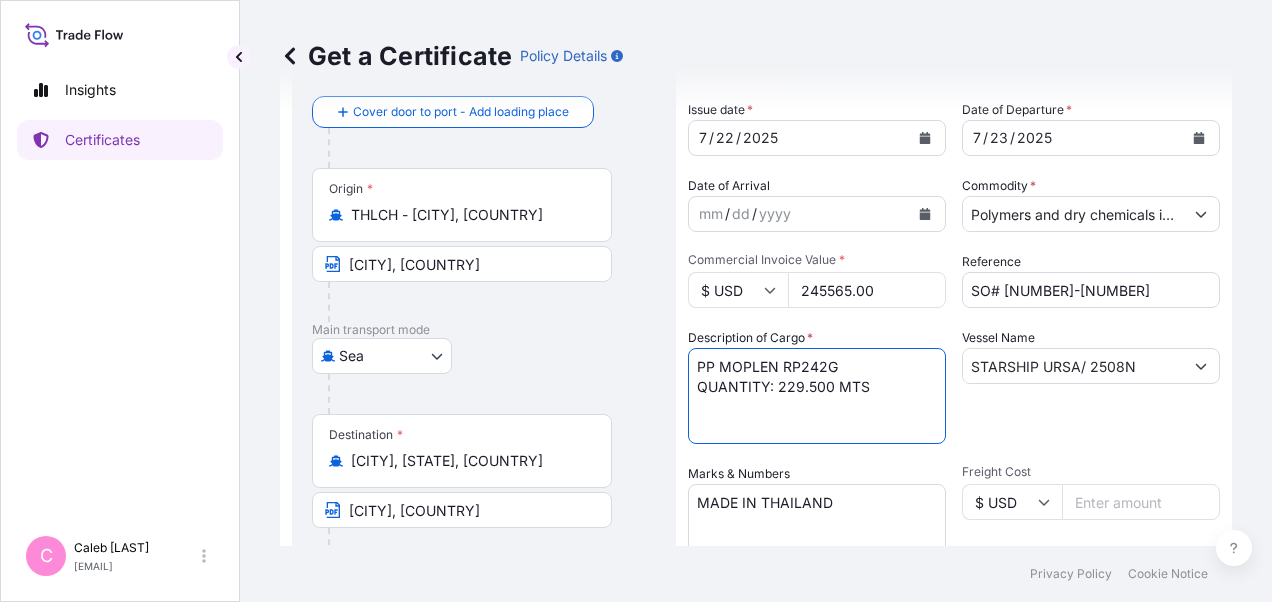 type on "PP MOPLEN RP242G
QUANTITY: 229.500 MTS" 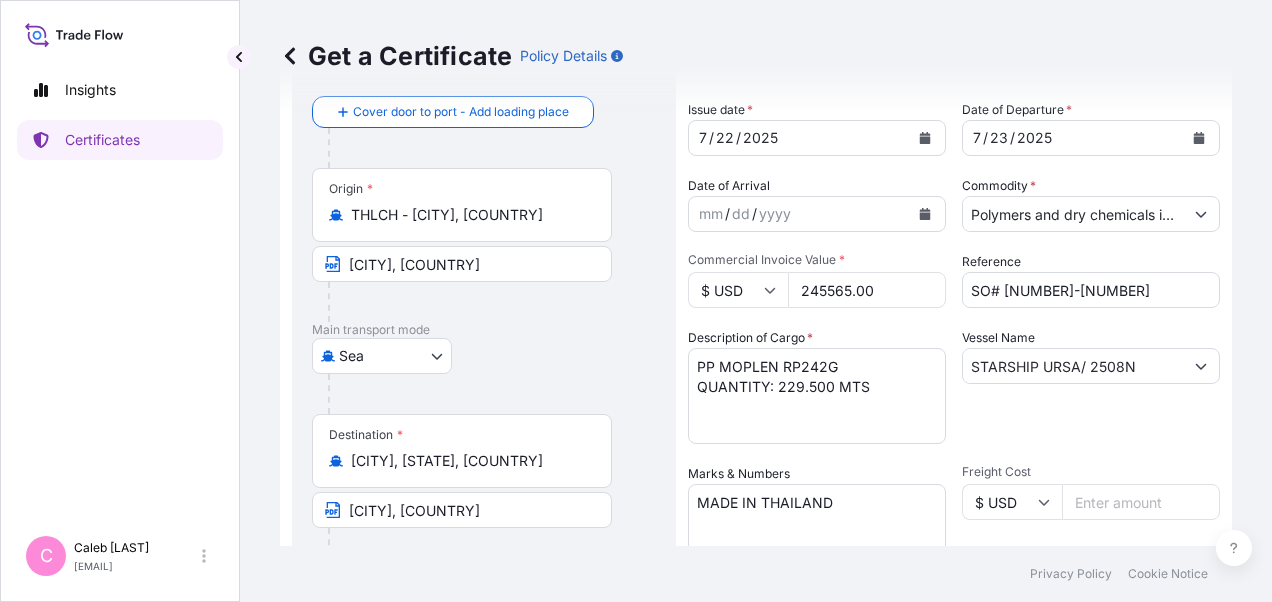 click on "Vessel Name [VESSEL_NAME]" at bounding box center [1091, 386] 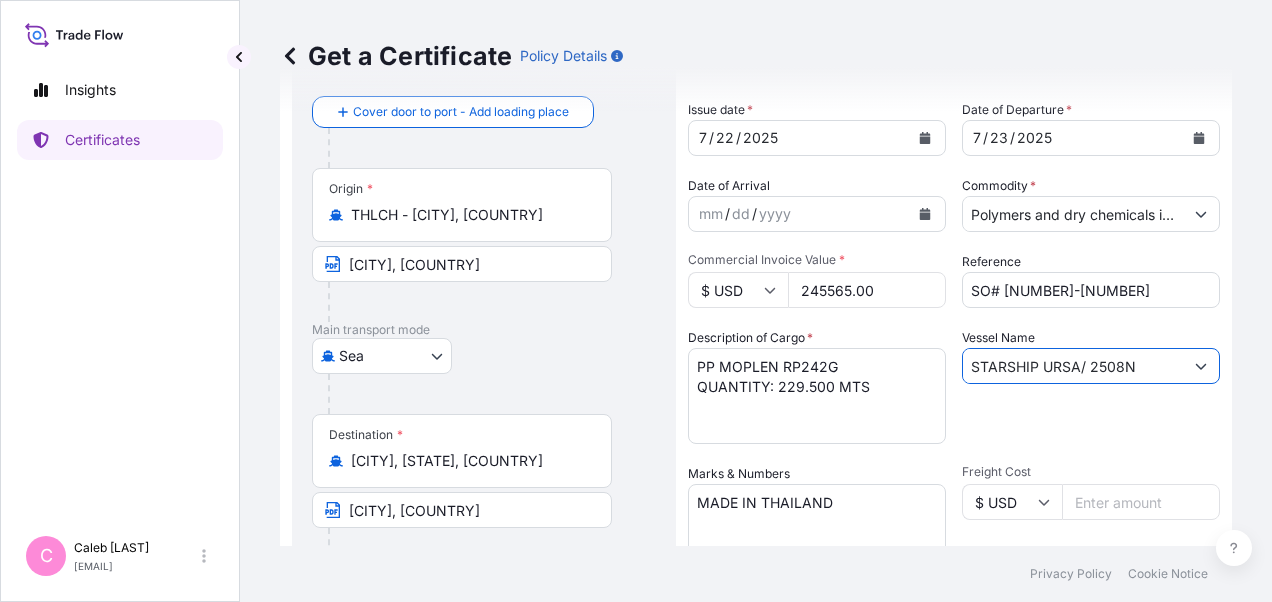 drag, startPoint x: 1135, startPoint y: 364, endPoint x: 925, endPoint y: 366, distance: 210.00952 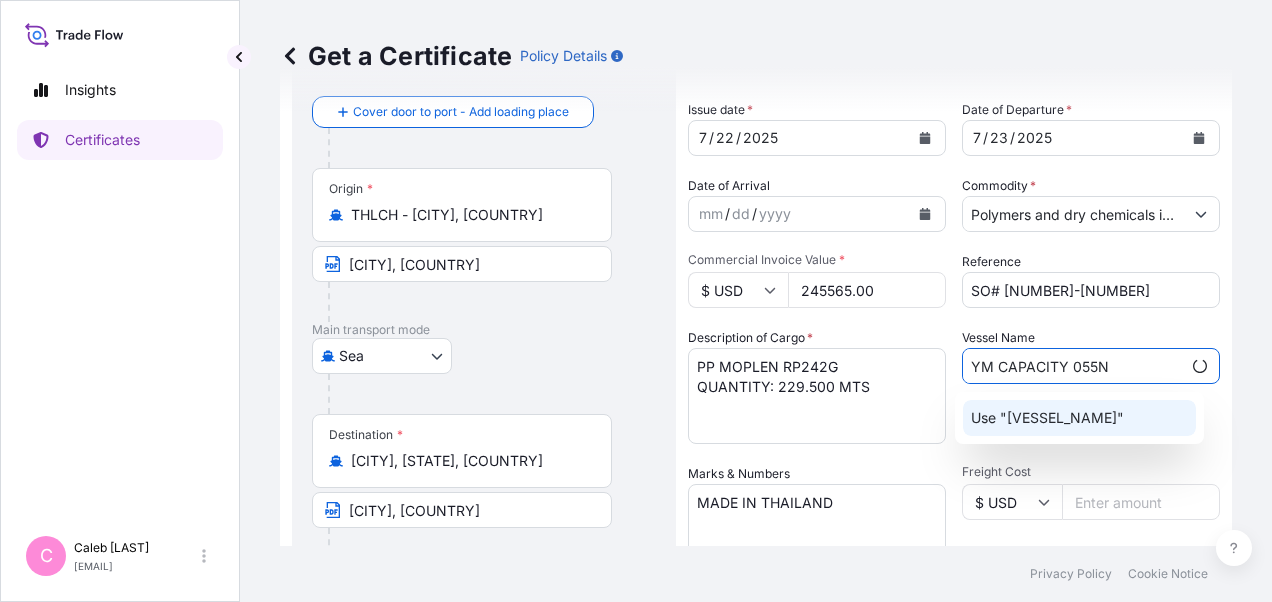 click on "Use "[VESSEL_NAME]"" 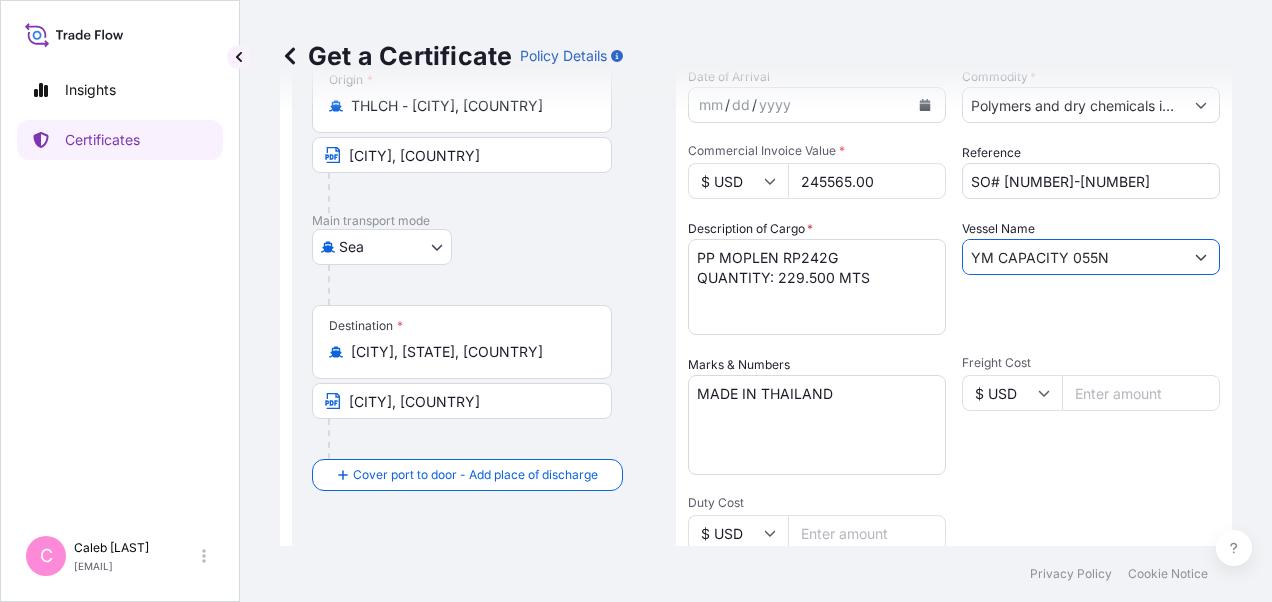 scroll, scrollTop: 300, scrollLeft: 0, axis: vertical 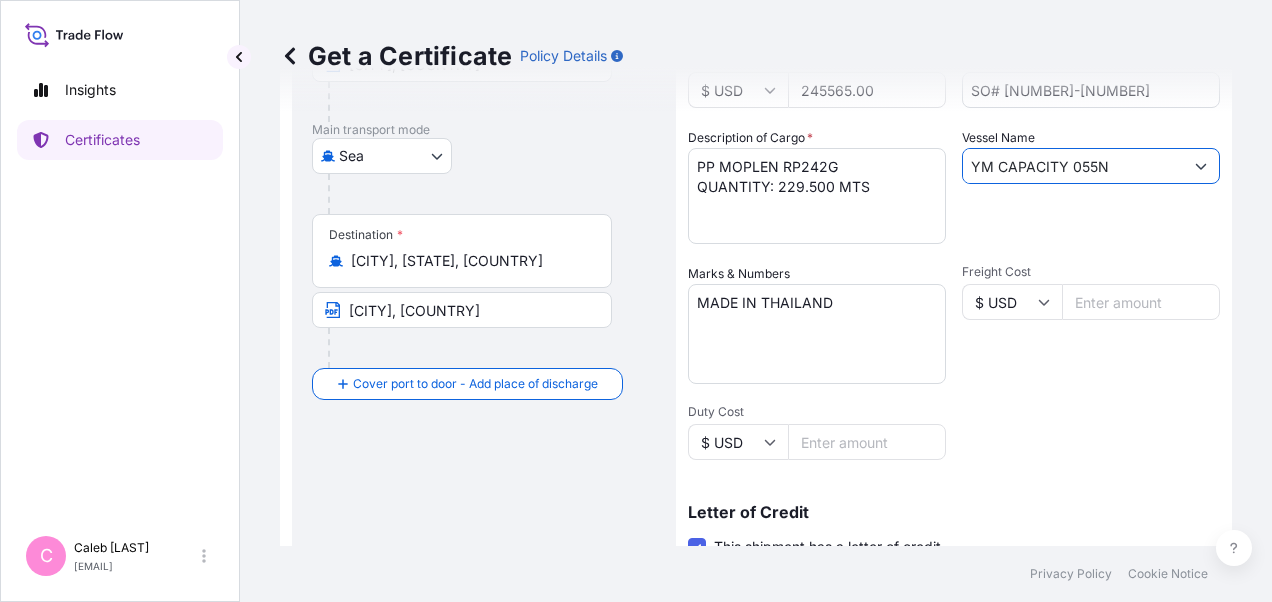 type on "YM CAPACITY 055N" 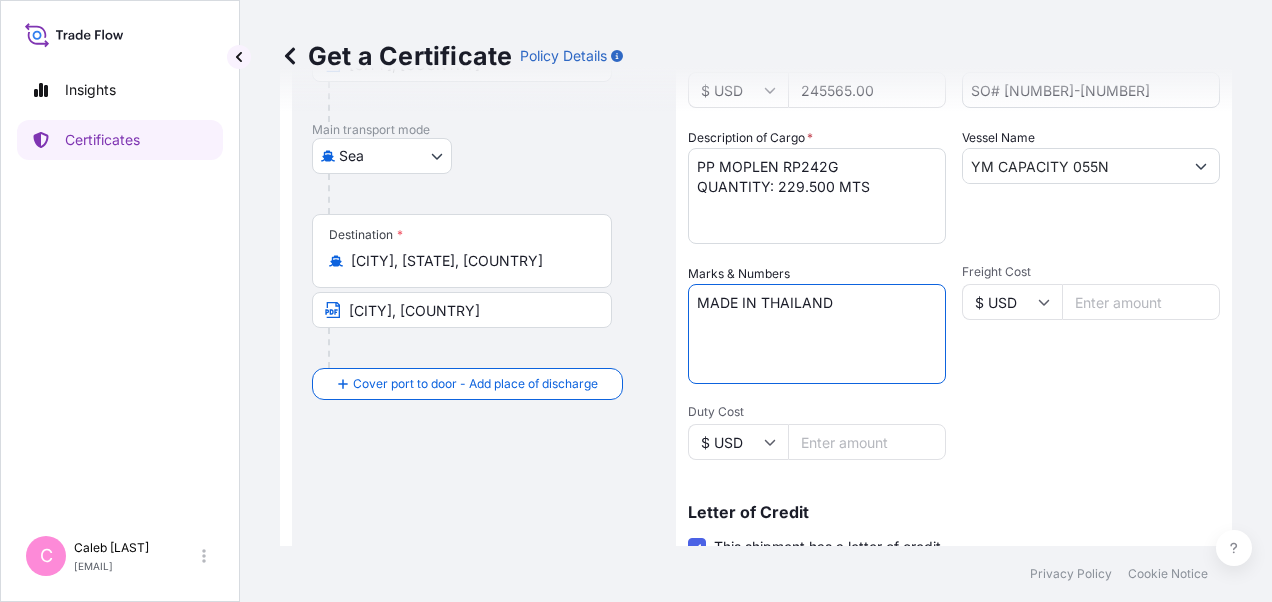 drag, startPoint x: 845, startPoint y: 296, endPoint x: 666, endPoint y: 306, distance: 179.27911 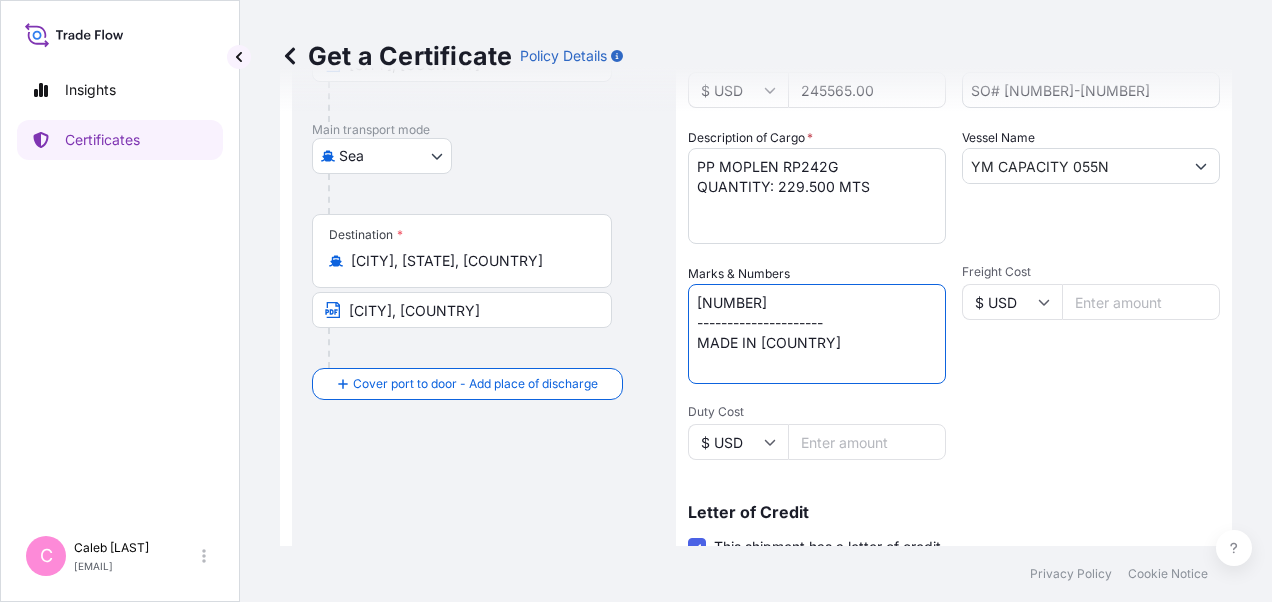 type on "[NUMBER]
---------------------
MADE IN [COUNTRY]" 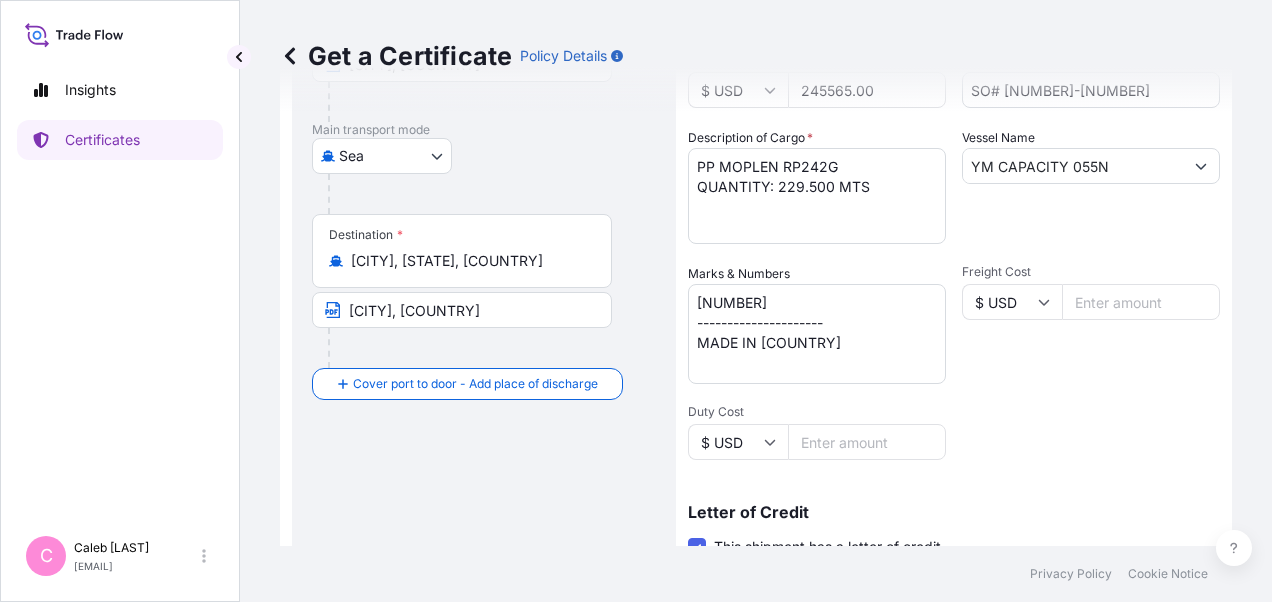 scroll, scrollTop: 500, scrollLeft: 0, axis: vertical 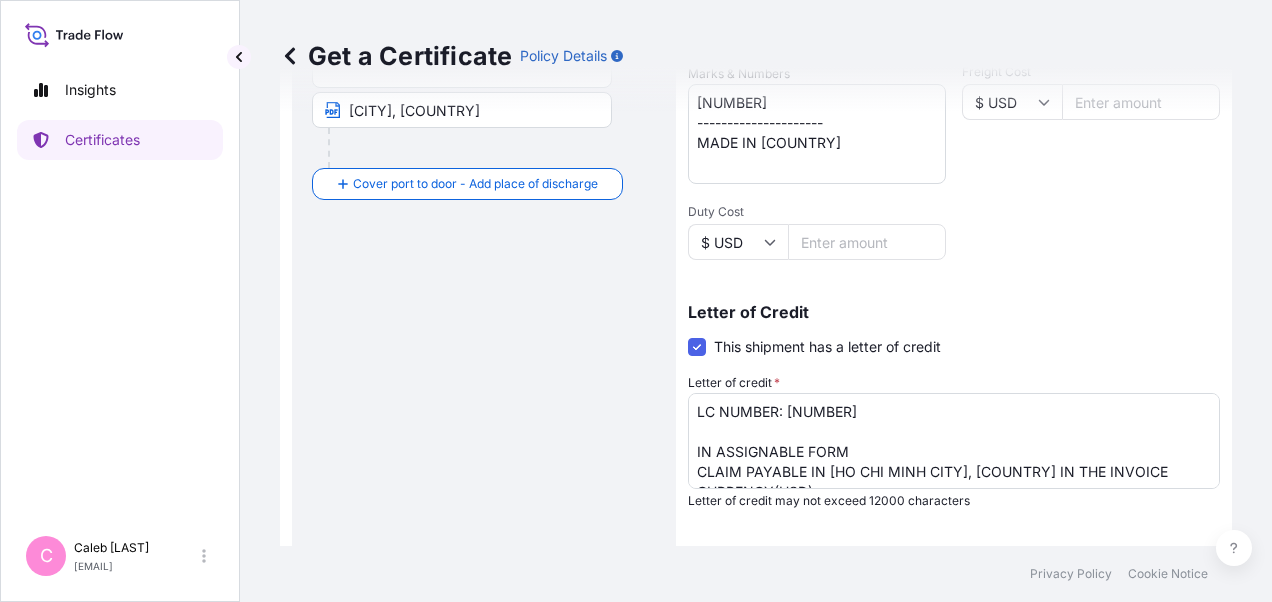 drag, startPoint x: 364, startPoint y: 348, endPoint x: 641, endPoint y: 426, distance: 287.7725 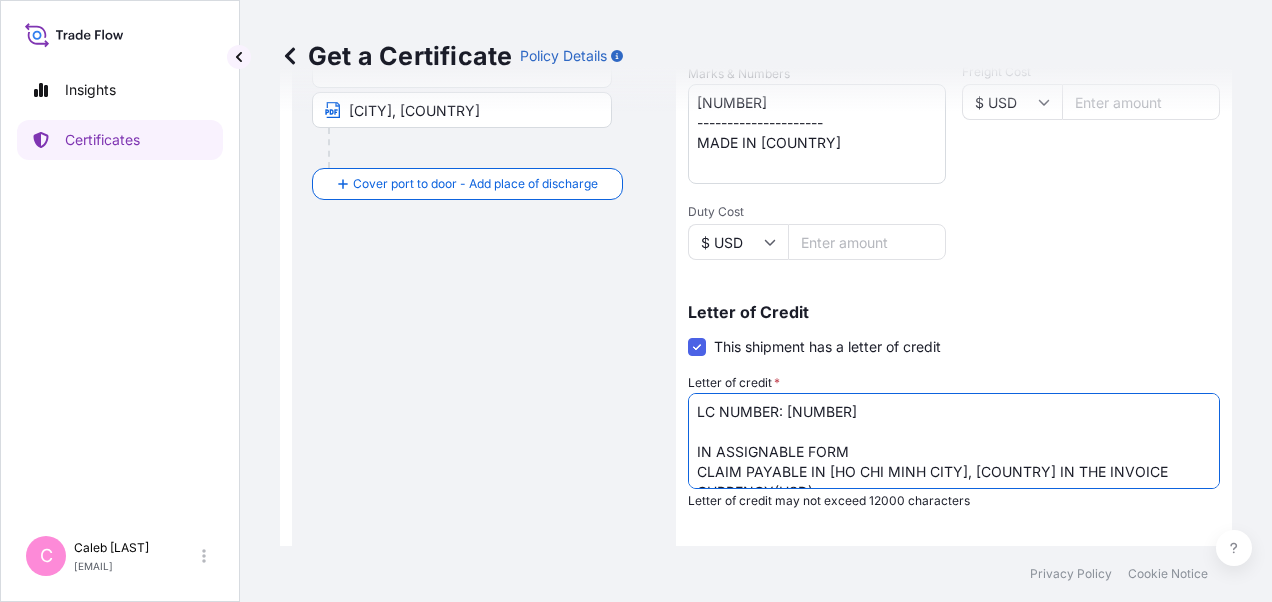 drag, startPoint x: 788, startPoint y: 412, endPoint x: 906, endPoint y: 414, distance: 118.016945 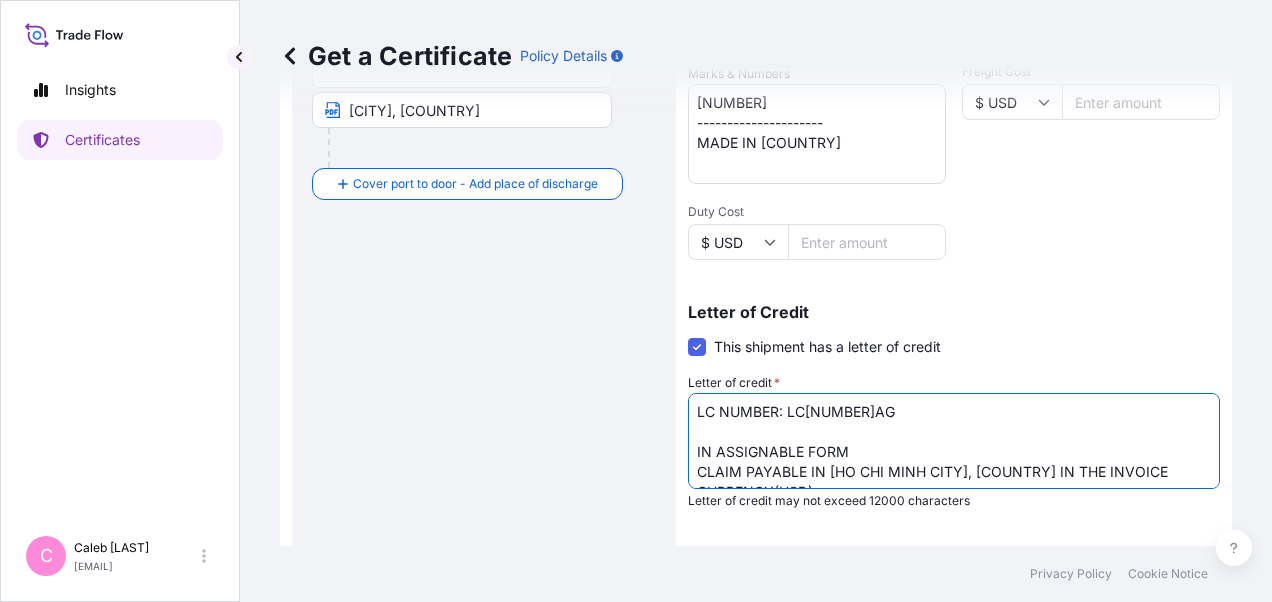 click on "Route Details Reset Route Details   Cover door to port - Add loading place Place of loading Road / Inland Road / Inland Origin * THLCH - [CITY], [COUNTRY] [CITY], [COUNTRY] Main transport mode Sea Air Road Sea Destination * [CITY], [STATE], [COUNTRY] [CITY], [COUNTRY] Cover port to door - Add place of discharge Road / Inland Road / Inland Place of Discharge" at bounding box center (484, 204) 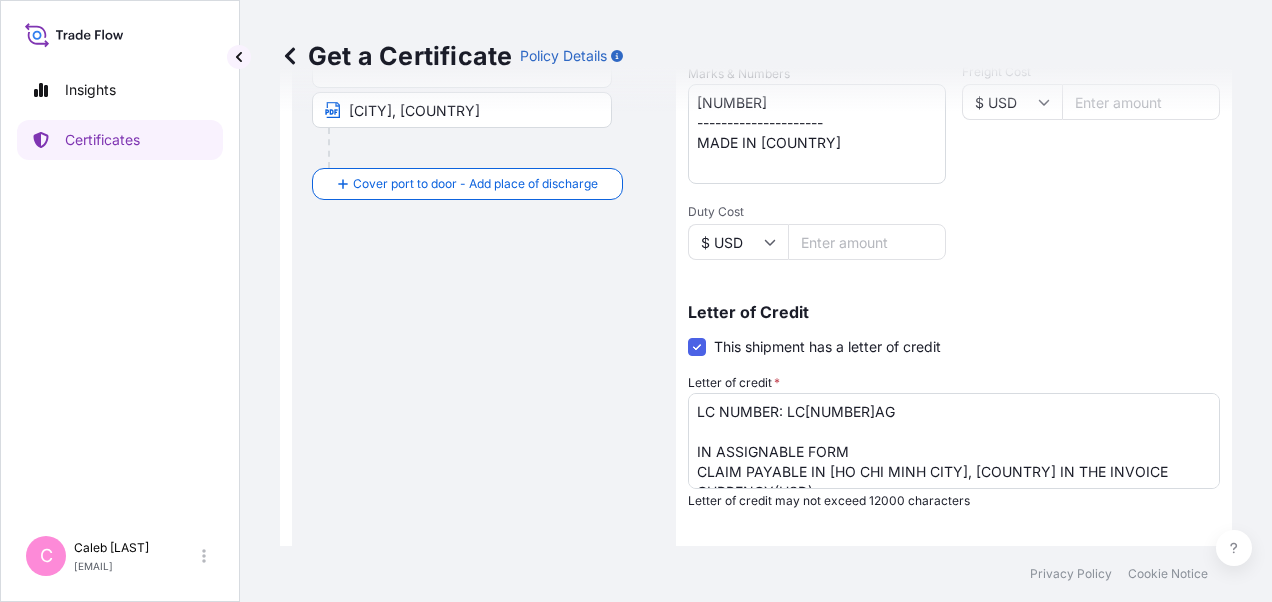 click on "LC NUMBER: [NUMBER]
IN ASSIGNABLE FORM
CLAIM PAYABLE IN [HO CHI MINH CITY], [COUNTRY] IN THE INVOICE CURRENCY(USD),
NAME OF SETTLE AGENT IN [HO CHI MINH CITY], [COUNTRY]:
Baoviet Insurance
No[NUMBER], [LY THUONG KIET STREET] [HOAN KIEM DISTRICT] [PHAN CHU TRINH WARD] [HANOI] [COUNTRY]
Tel No.: +[COUNTRY_CODE] [NUMBER] (24 hours)
COVERING: ALL RISKS
TOTAL NUMBER OF ORIGINALS ISSUED: 02 (1 ORIGINAL + 1 DUPLICATE)" at bounding box center (954, 441) 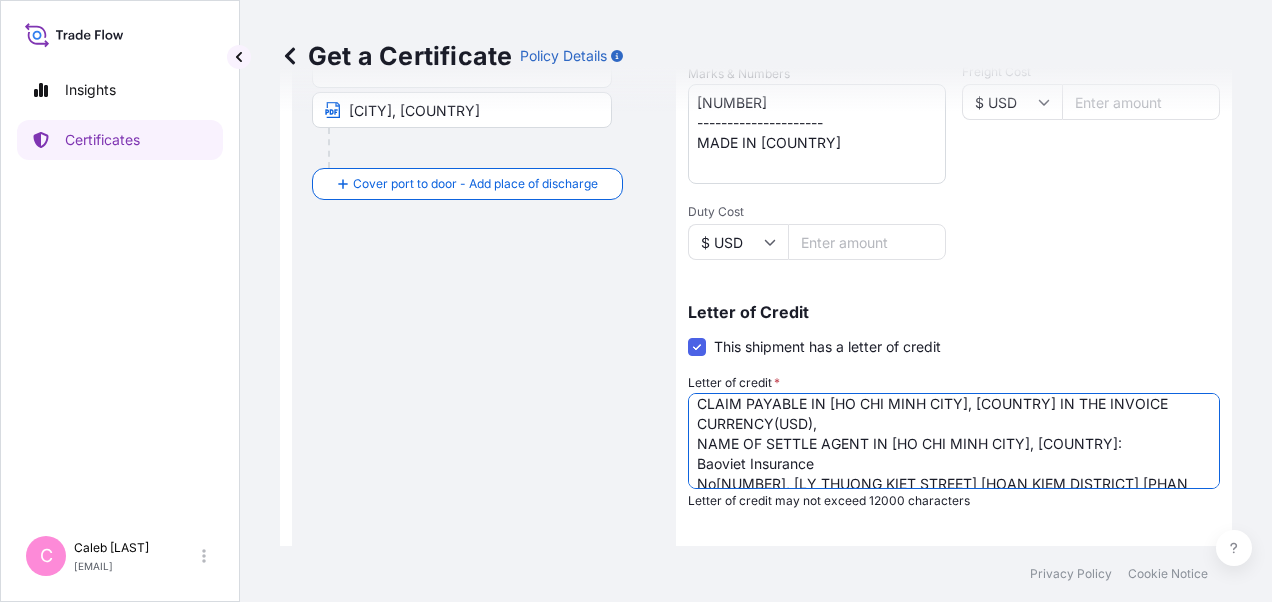 scroll, scrollTop: 93, scrollLeft: 0, axis: vertical 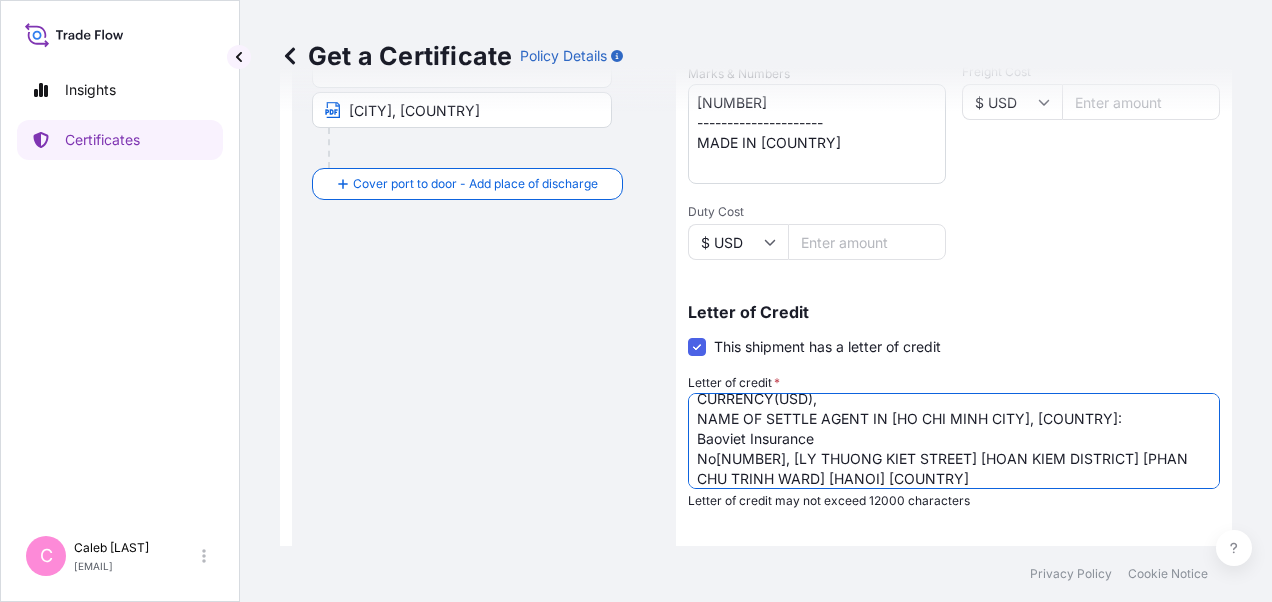 drag, startPoint x: 694, startPoint y: 454, endPoint x: 818, endPoint y: 474, distance: 125.60255 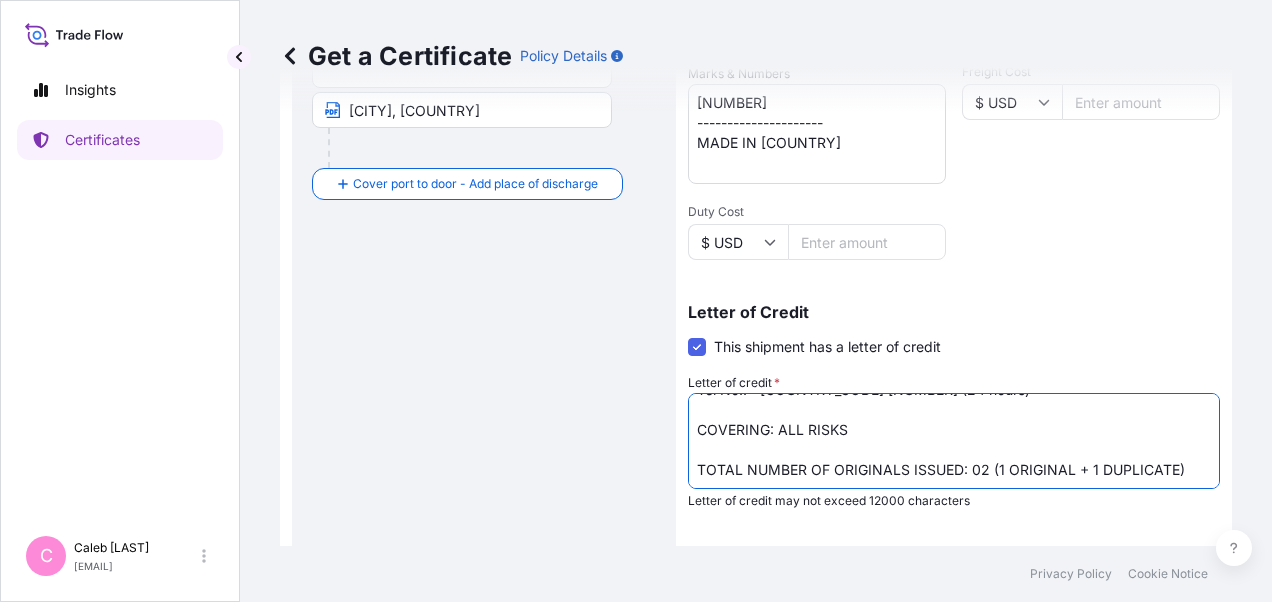 scroll, scrollTop: 49, scrollLeft: 0, axis: vertical 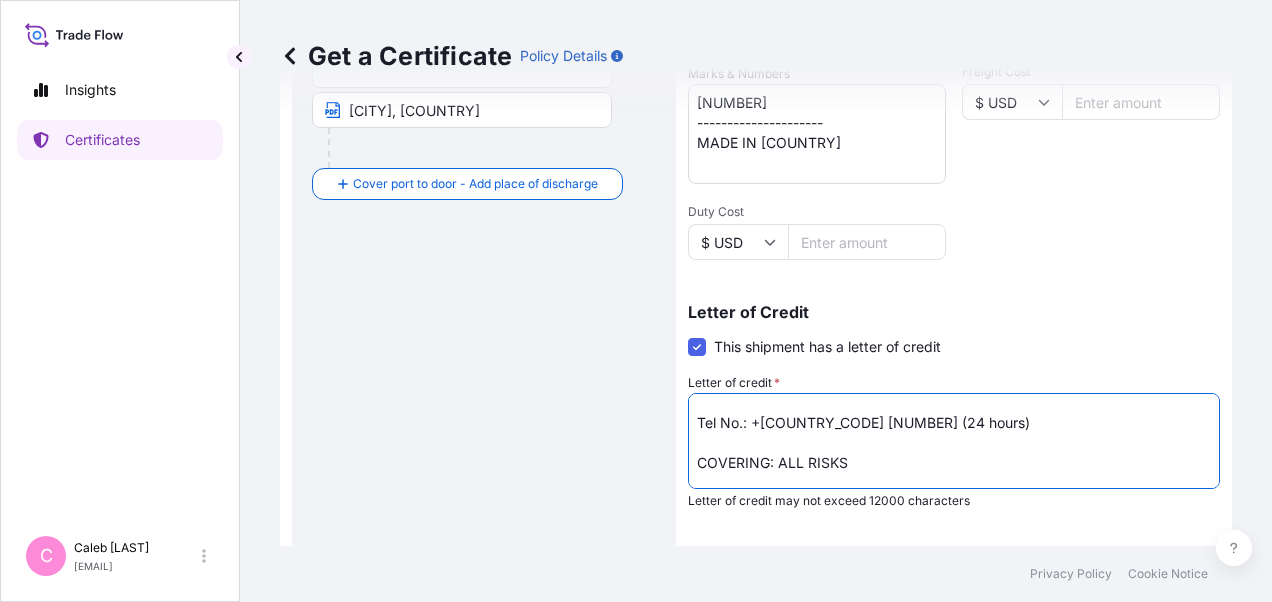 drag, startPoint x: 940, startPoint y: 422, endPoint x: 676, endPoint y: 422, distance: 264 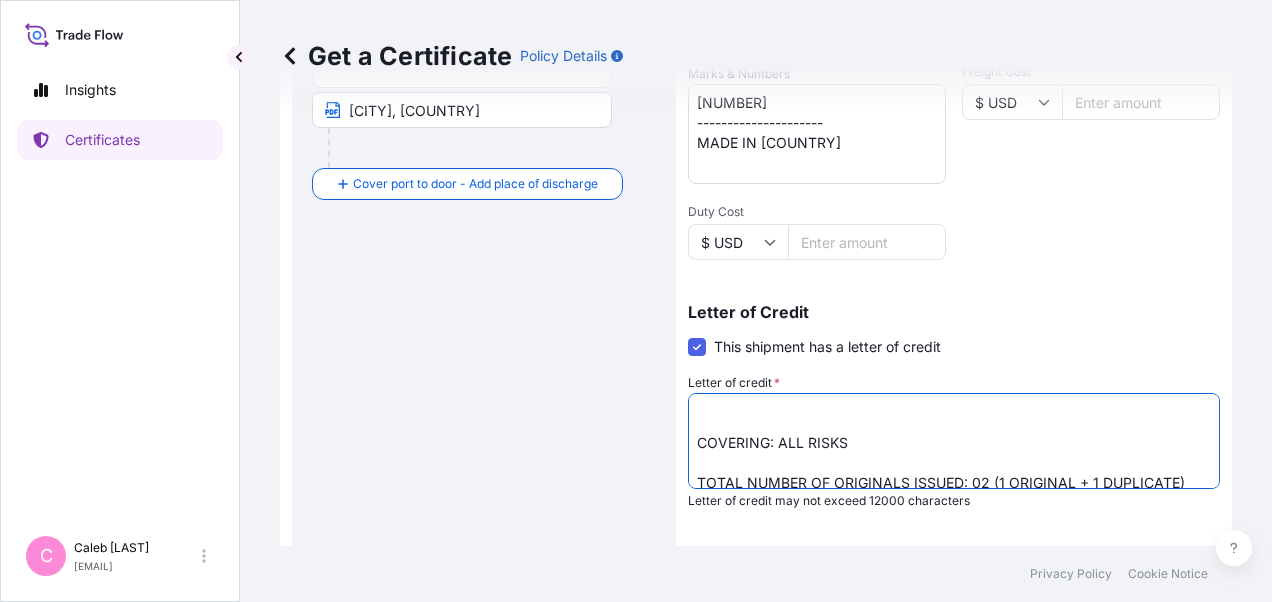 drag, startPoint x: 785, startPoint y: 465, endPoint x: 692, endPoint y: 456, distance: 93.43447 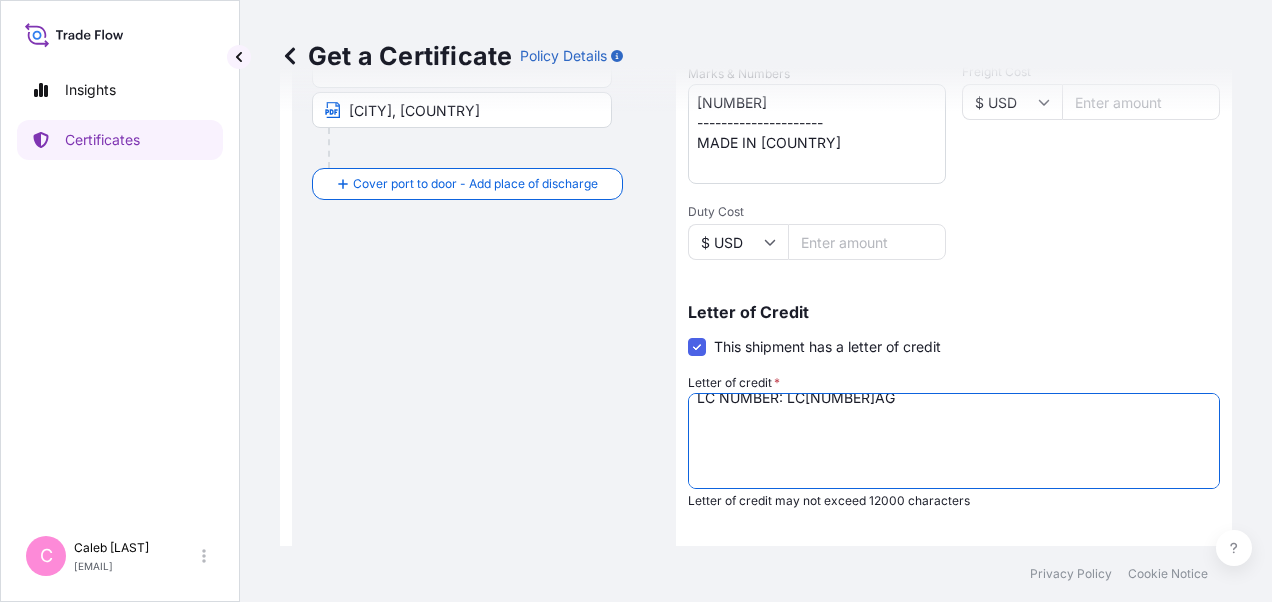 scroll, scrollTop: 0, scrollLeft: 0, axis: both 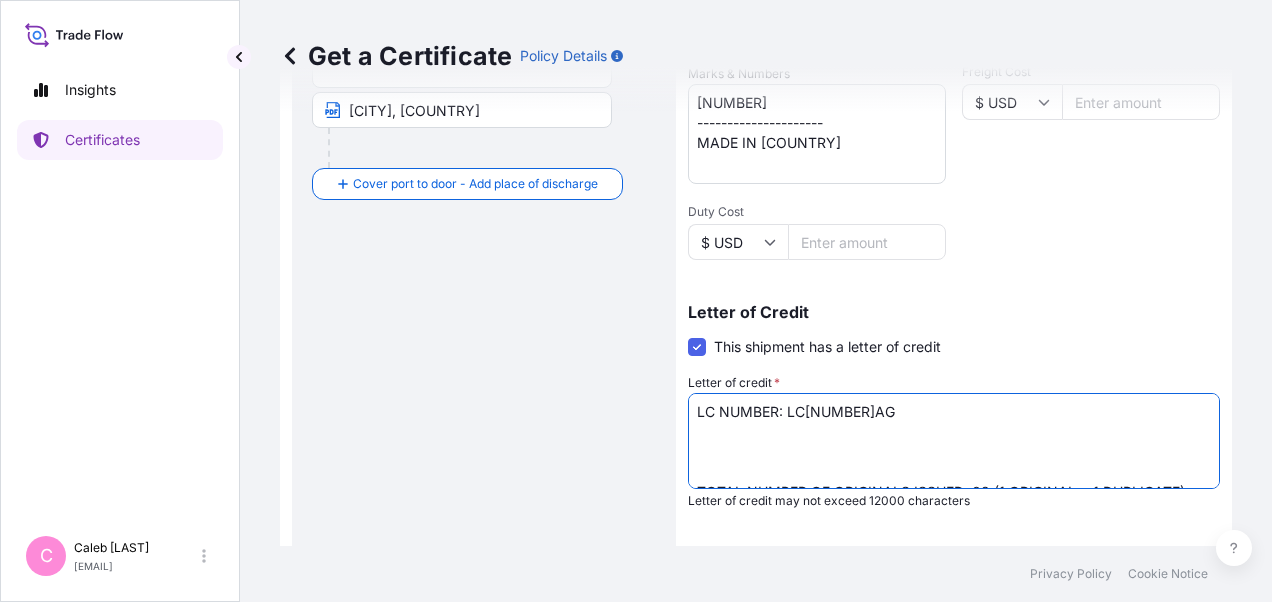 paste on "CLAIMS, IF ANY, PAYABLE IN [COUNTRY] IN CURRENCY OF
THE CREDIT, COVERING INSTITUTE CARGO CLAUSES (A), INSTITUTE WAR
CLAUSES (CARGO), INSTITUTE STRIKES CLAUSES (CARGO)." 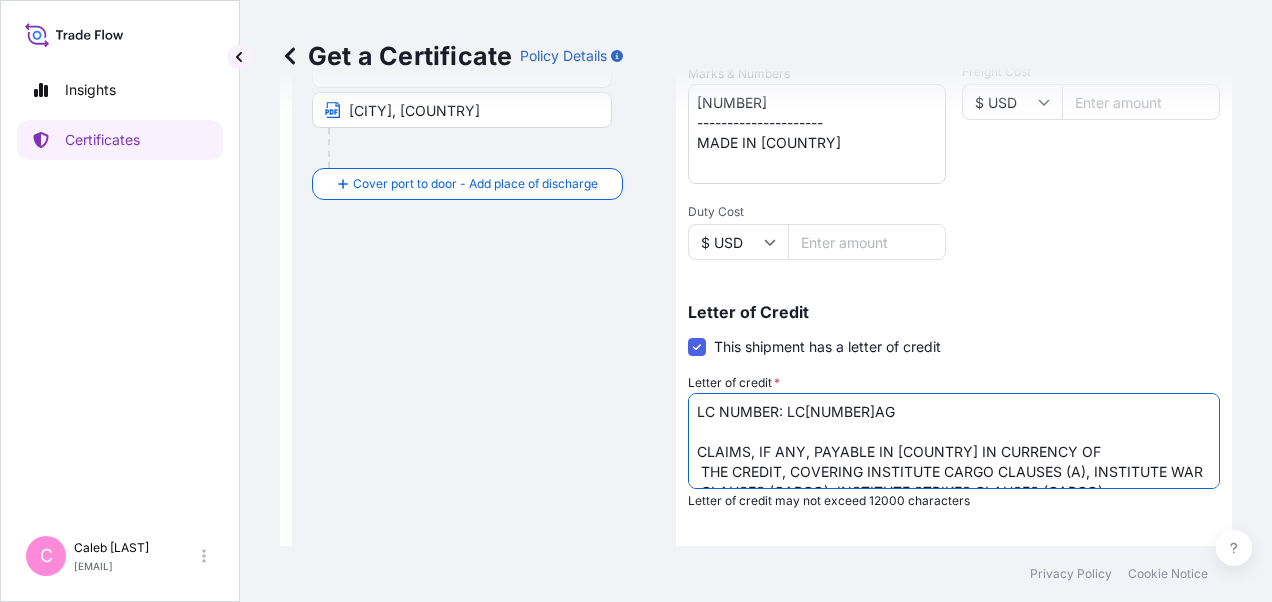 scroll, scrollTop: 31, scrollLeft: 0, axis: vertical 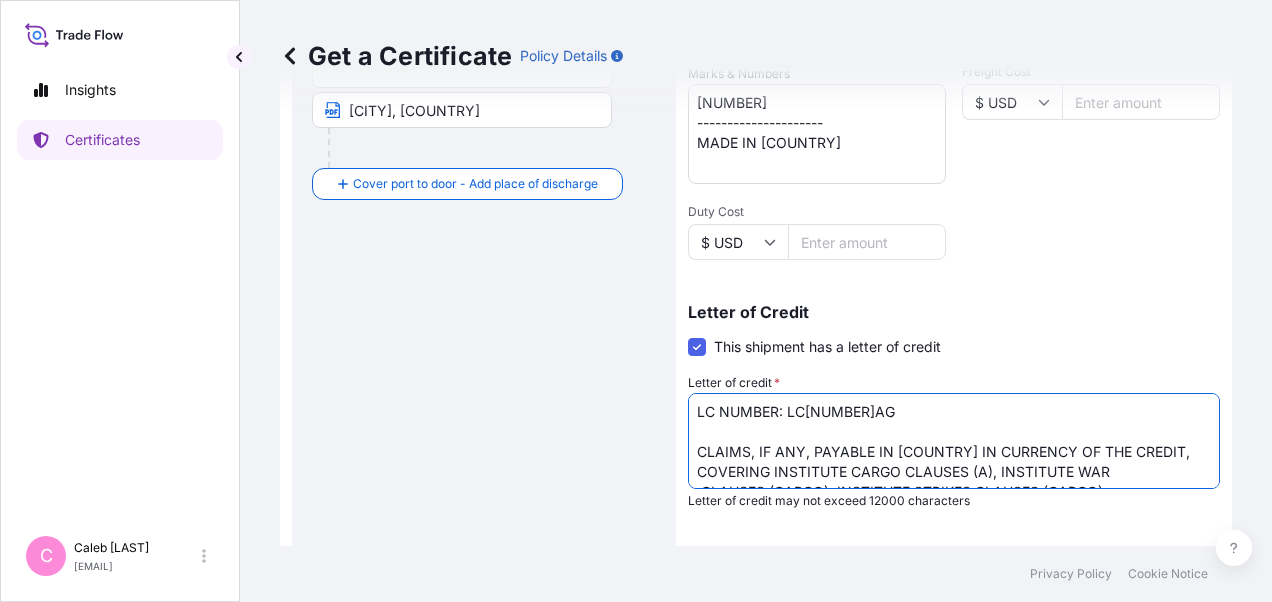 click on "LC NUMBER: [NUMBER]
IN ASSIGNABLE FORM
CLAIM PAYABLE IN [HO CHI MINH CITY], [COUNTRY] IN THE INVOICE CURRENCY(USD),
NAME OF SETTLE AGENT IN [HO CHI MINH CITY], [COUNTRY]:
Baoviet Insurance
No[NUMBER], [LY THUONG KIET STREET] [HOAN KIEM DISTRICT] [PHAN CHU TRINH WARD] [HANOI] [COUNTRY]
Tel No.: +[COUNTRY_CODE] [NUMBER] (24 hours)
COVERING: ALL RISKS
TOTAL NUMBER OF ORIGINALS ISSUED: 02 (1 ORIGINAL + 1 DUPLICATE)" at bounding box center (954, 441) 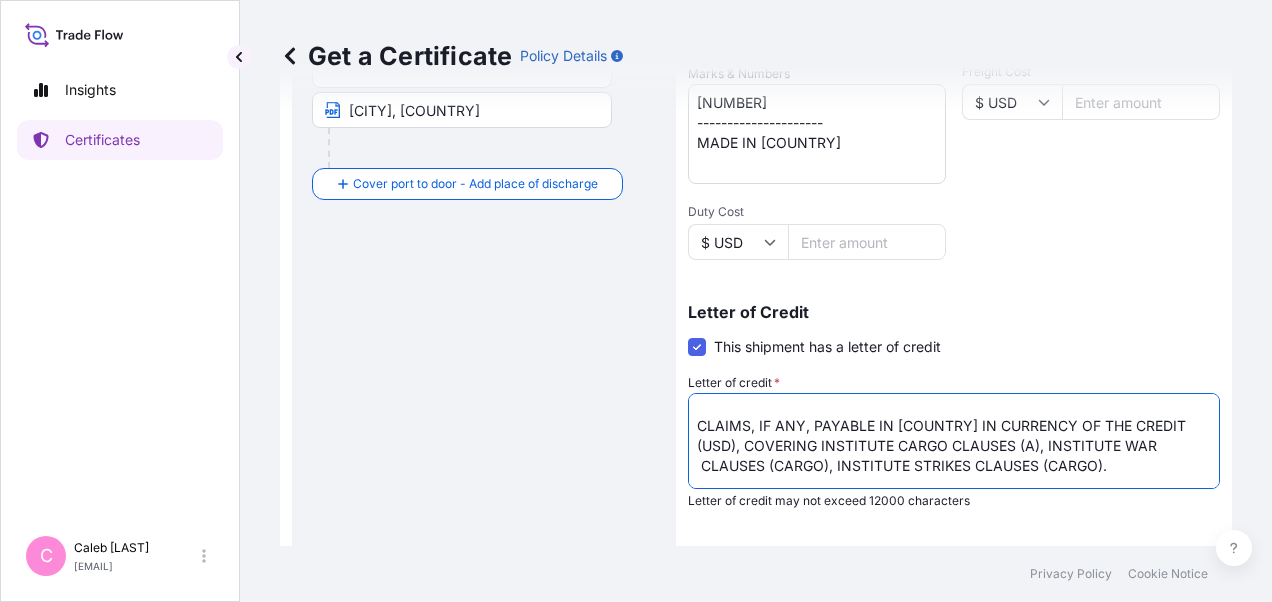 scroll, scrollTop: 40, scrollLeft: 0, axis: vertical 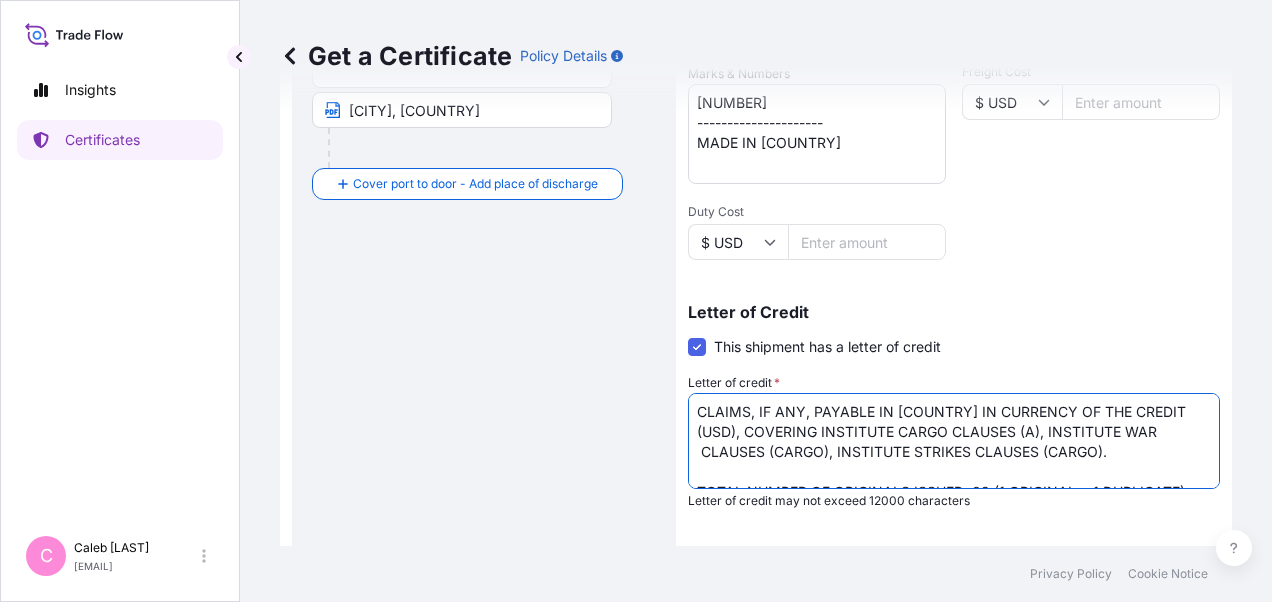 click on "LC NUMBER: [NUMBER]
IN ASSIGNABLE FORM
CLAIM PAYABLE IN [HO CHI MINH CITY], [COUNTRY] IN THE INVOICE CURRENCY(USD),
NAME OF SETTLE AGENT IN [HO CHI MINH CITY], [COUNTRY]:
Baoviet Insurance
No[NUMBER], [LY THUONG KIET STREET] [HOAN KIEM DISTRICT] [PHAN CHU TRINH WARD] [HANOI] [COUNTRY]
Tel No.: +[COUNTRY_CODE] [NUMBER] (24 hours)
COVERING: ALL RISKS
TOTAL NUMBER OF ORIGINALS ISSUED: 02 (1 ORIGINAL + 1 DUPLICATE)" at bounding box center [954, 441] 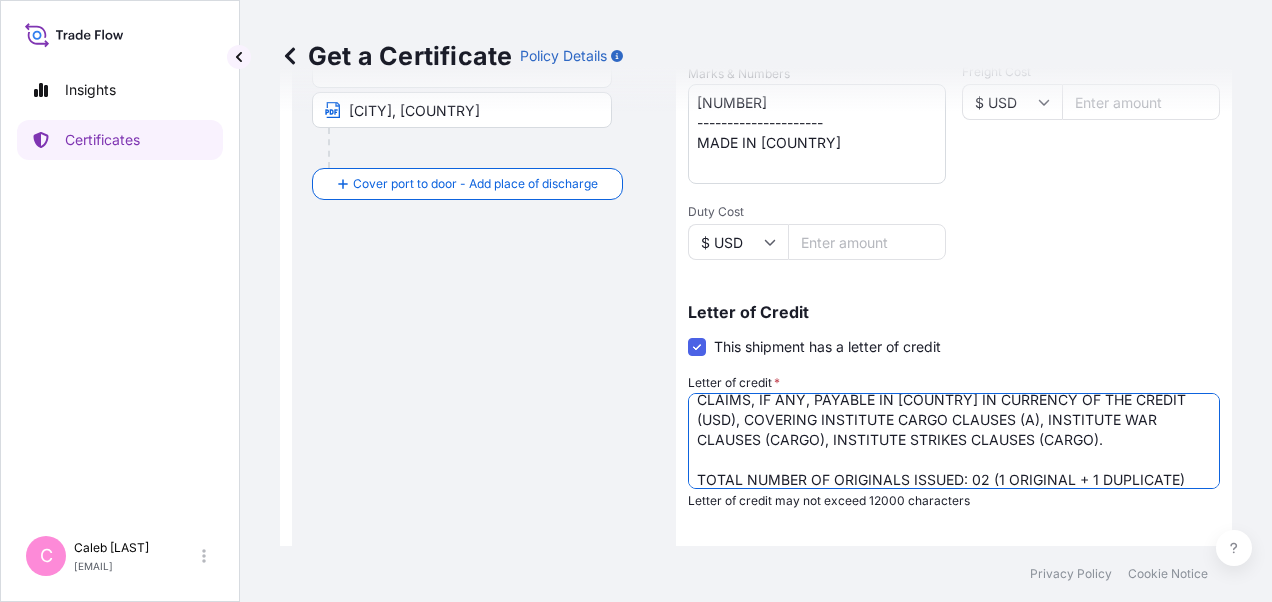 scroll, scrollTop: 61, scrollLeft: 0, axis: vertical 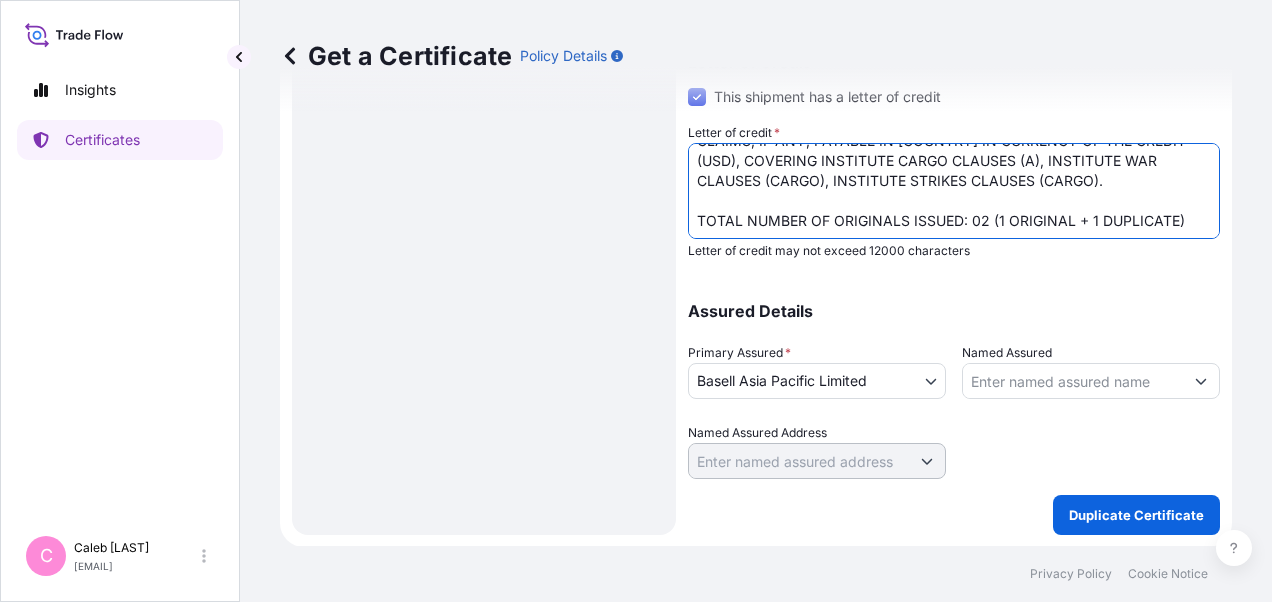 type on "LC NUMBER: LC[NUMBER]AG
CLAIMS, IF ANY, PAYABLE IN [COUNTRY] IN CURRENCY OF THE CREDIT (USD), COVERING INSTITUTE CARGO CLAUSES (A), INSTITUTE WAR CLAUSES (CARGO), INSTITUTE STRIKES CLAUSES (CARGO).
TOTAL NUMBER OF ORIGINALS ISSUED: 02 (1 ORIGINAL + 1 DUPLICATE)" 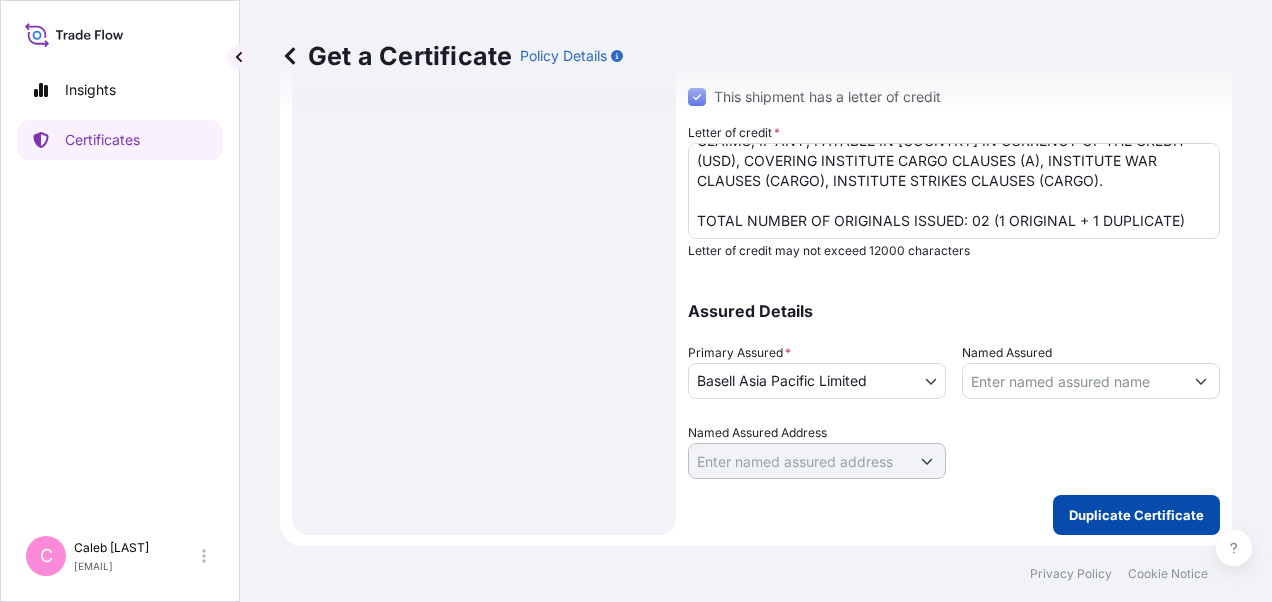 click on "Duplicate Certificate" at bounding box center (1136, 515) 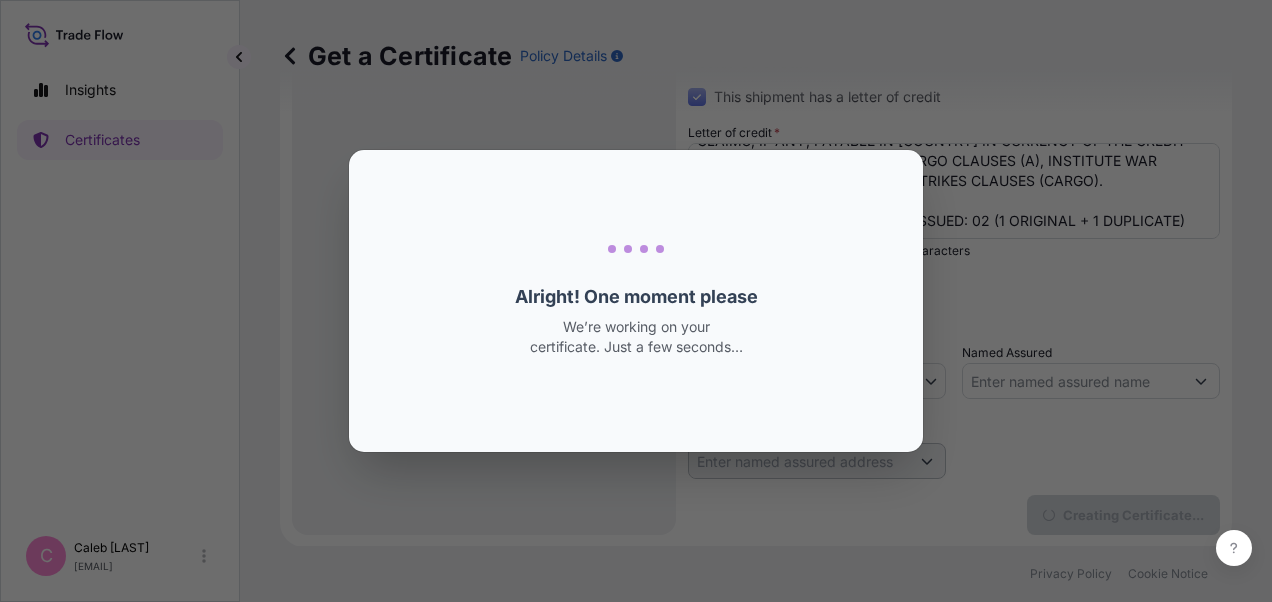 scroll, scrollTop: 0, scrollLeft: 0, axis: both 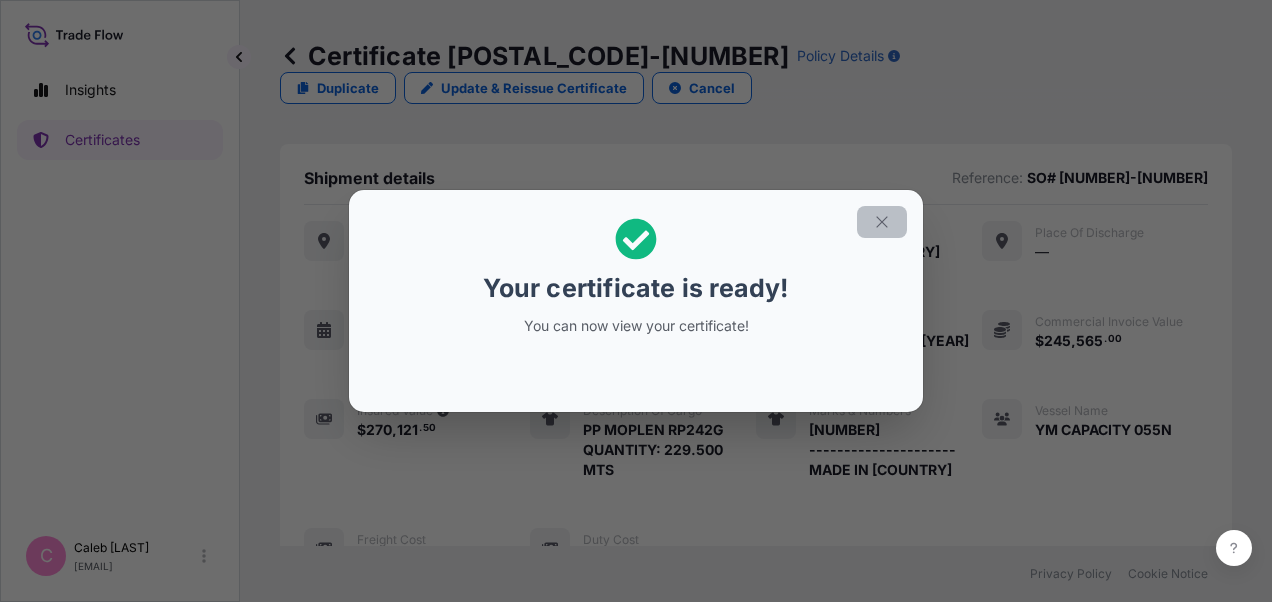 click 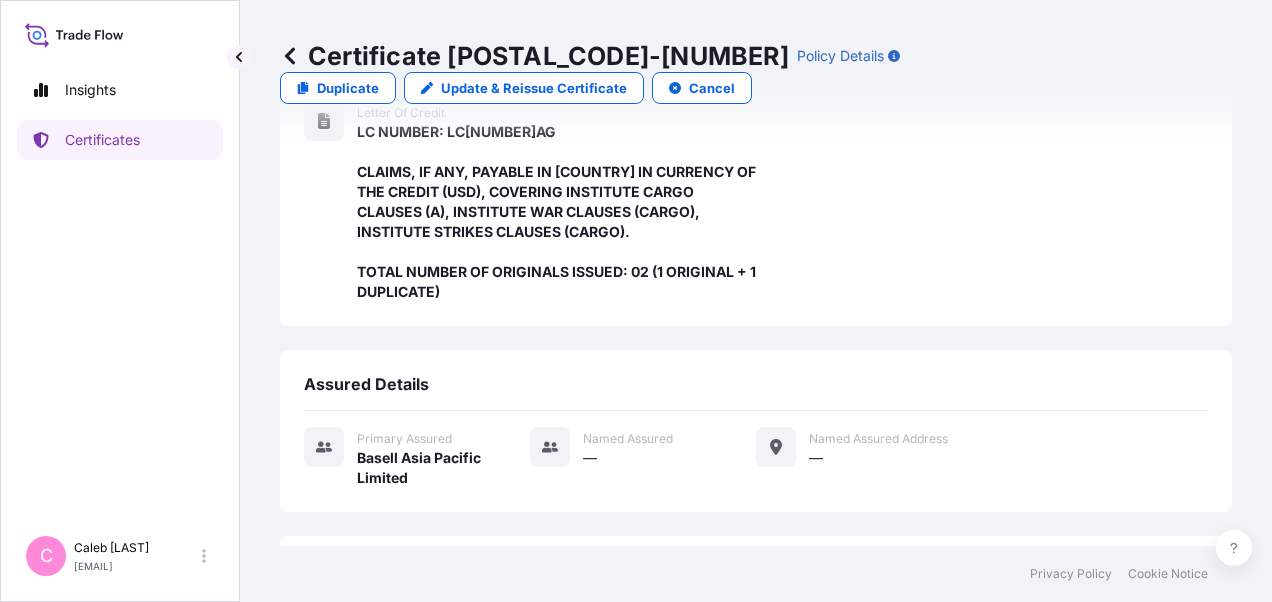 scroll, scrollTop: 894, scrollLeft: 0, axis: vertical 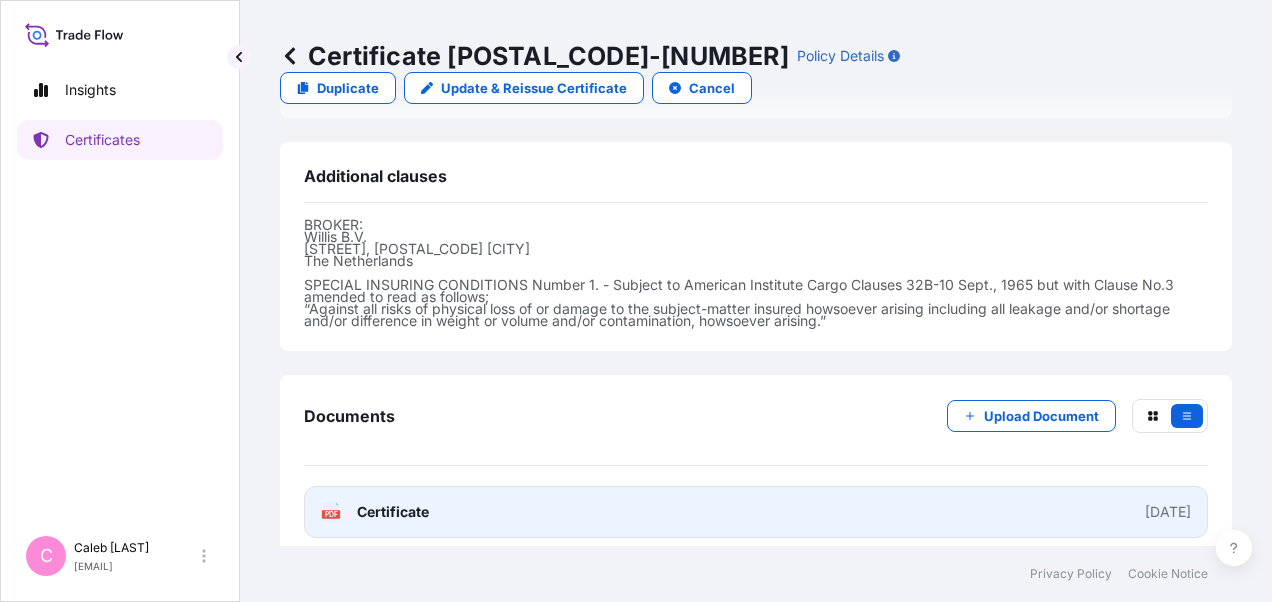 click on "Certificate" at bounding box center (393, 512) 